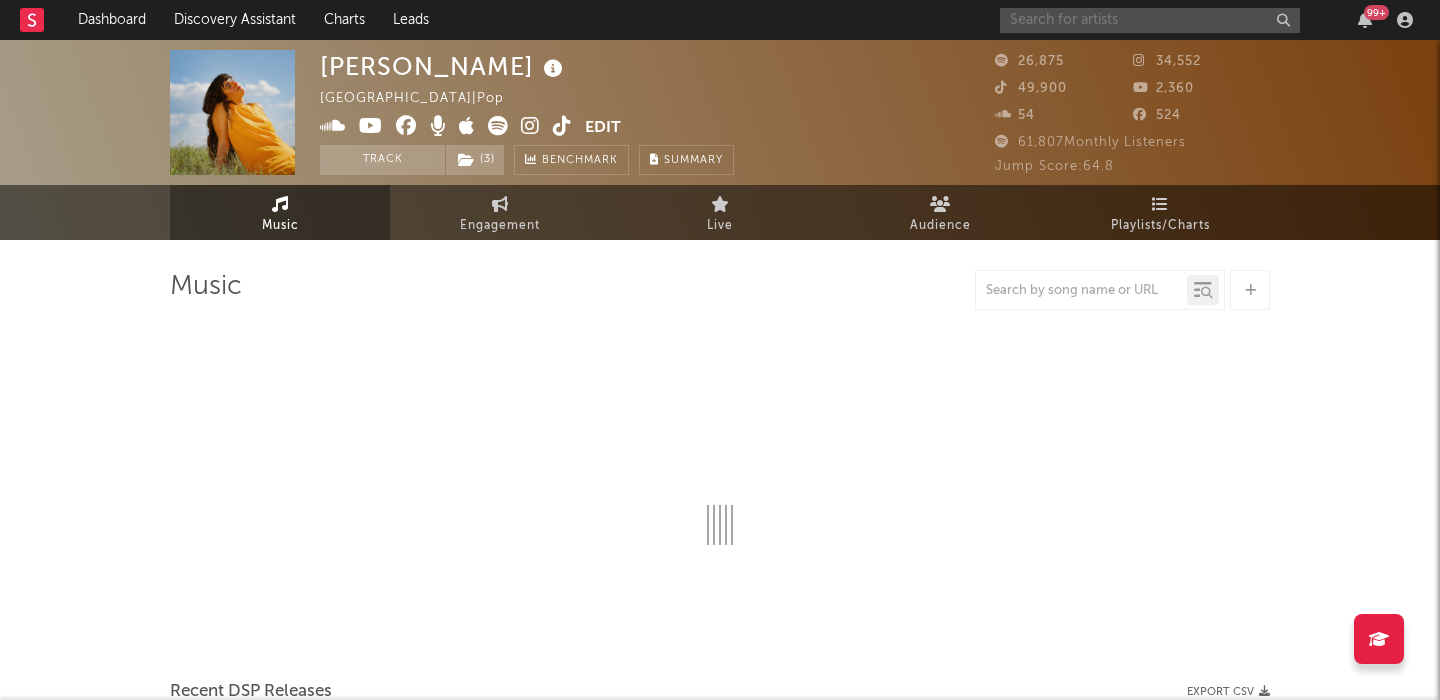 click at bounding box center (1150, 20) 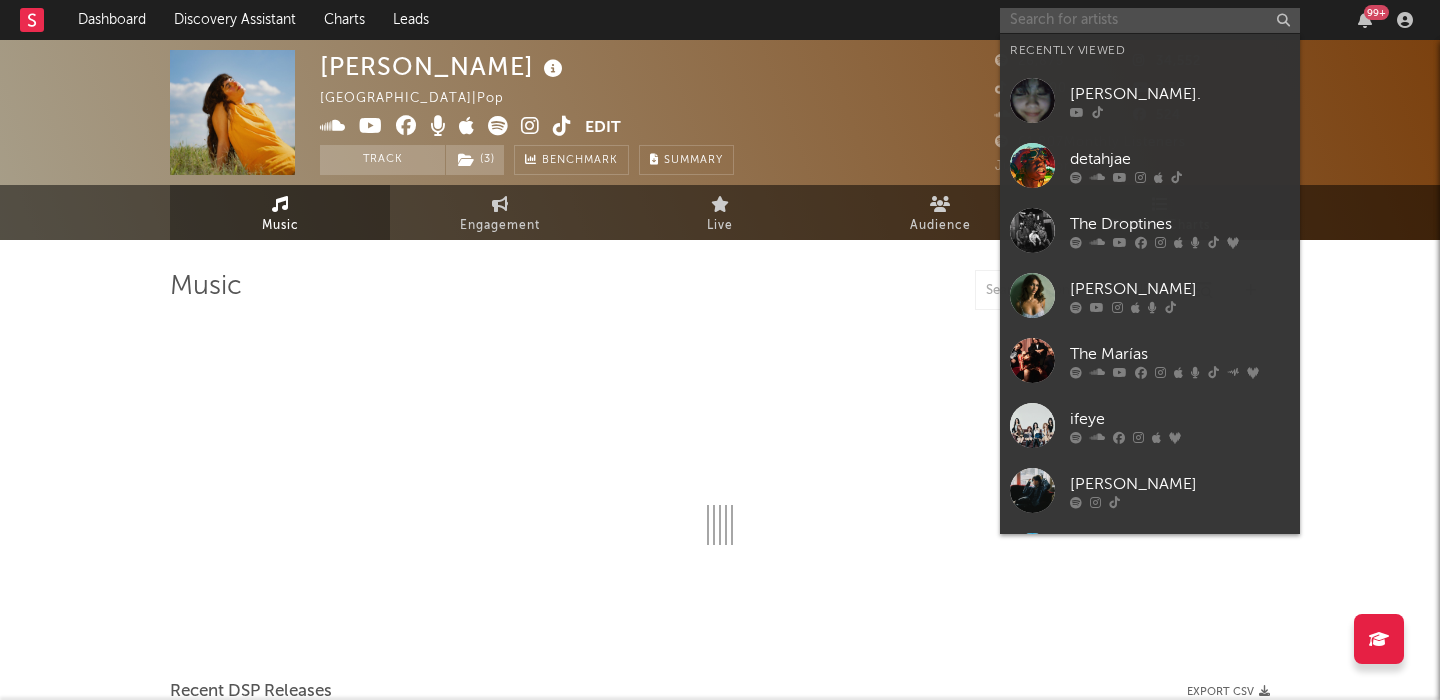 scroll, scrollTop: 0, scrollLeft: 0, axis: both 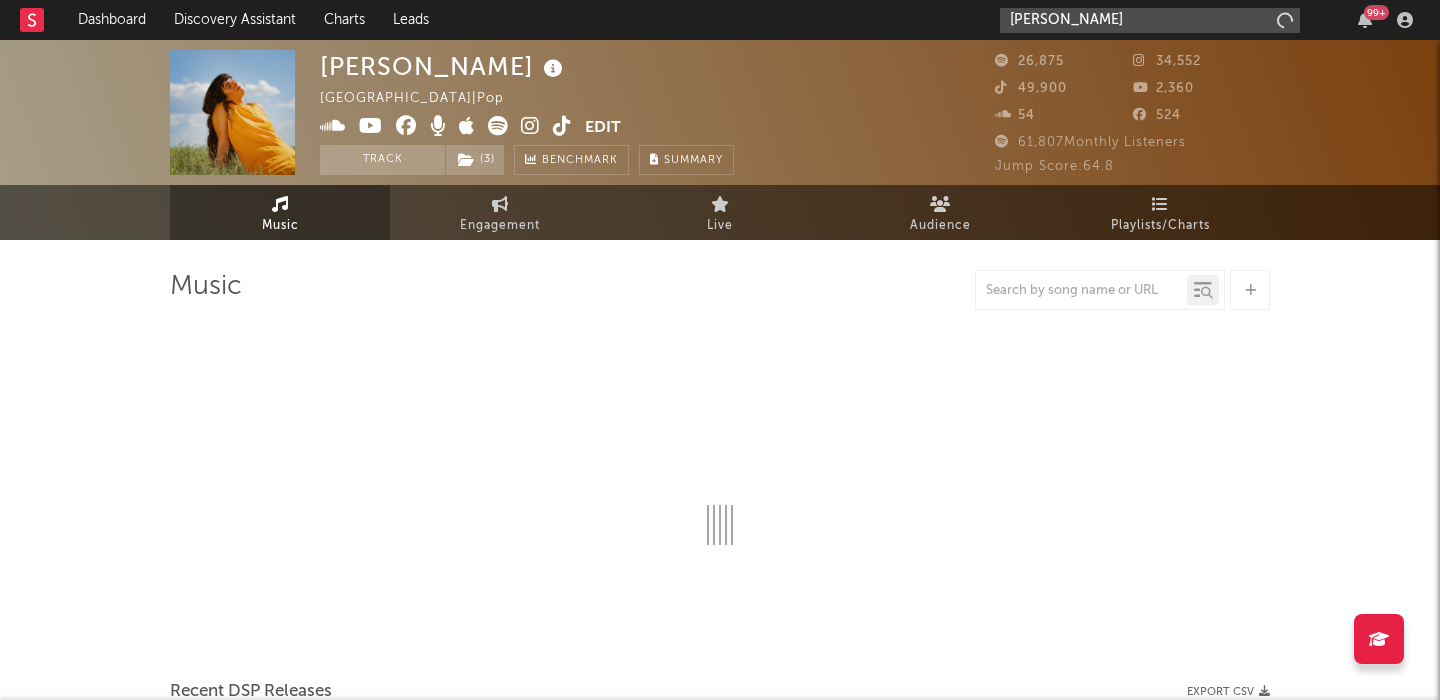 type on "[PERSON_NAME]" 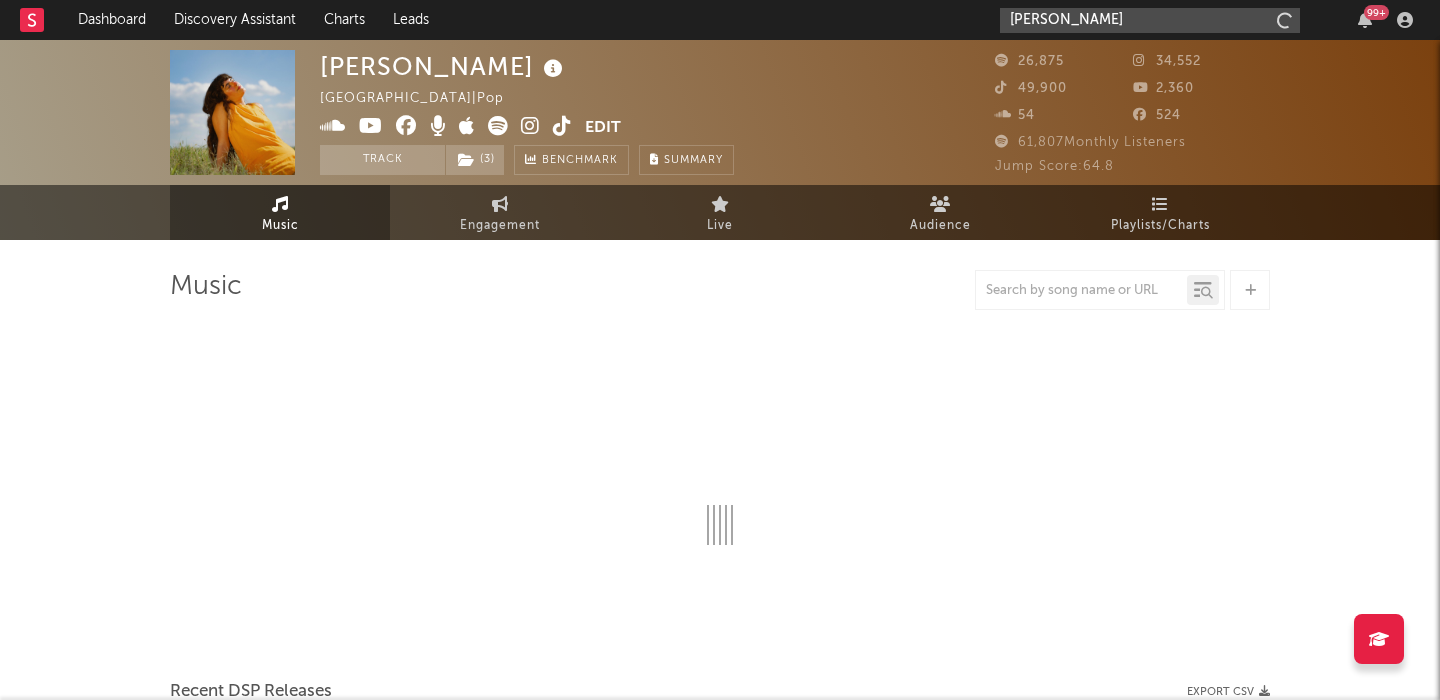 select on "6m" 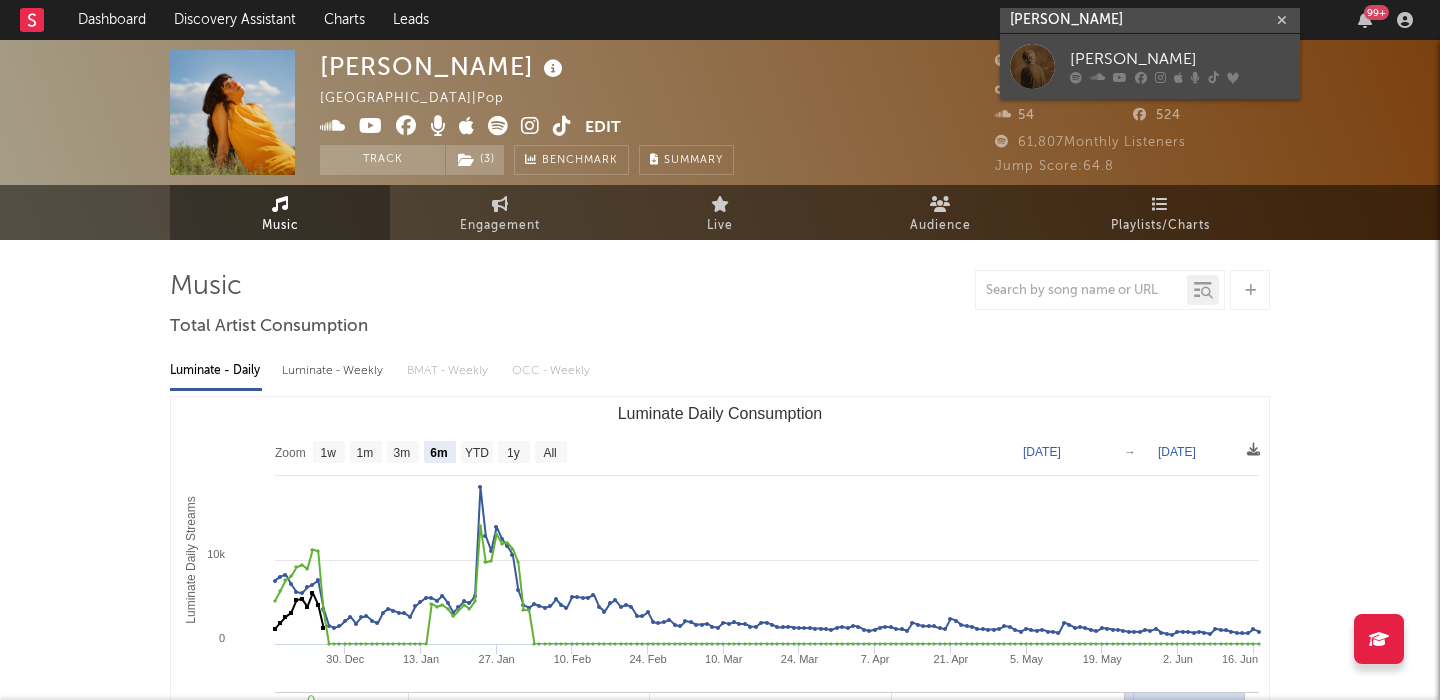 type on "[PERSON_NAME]" 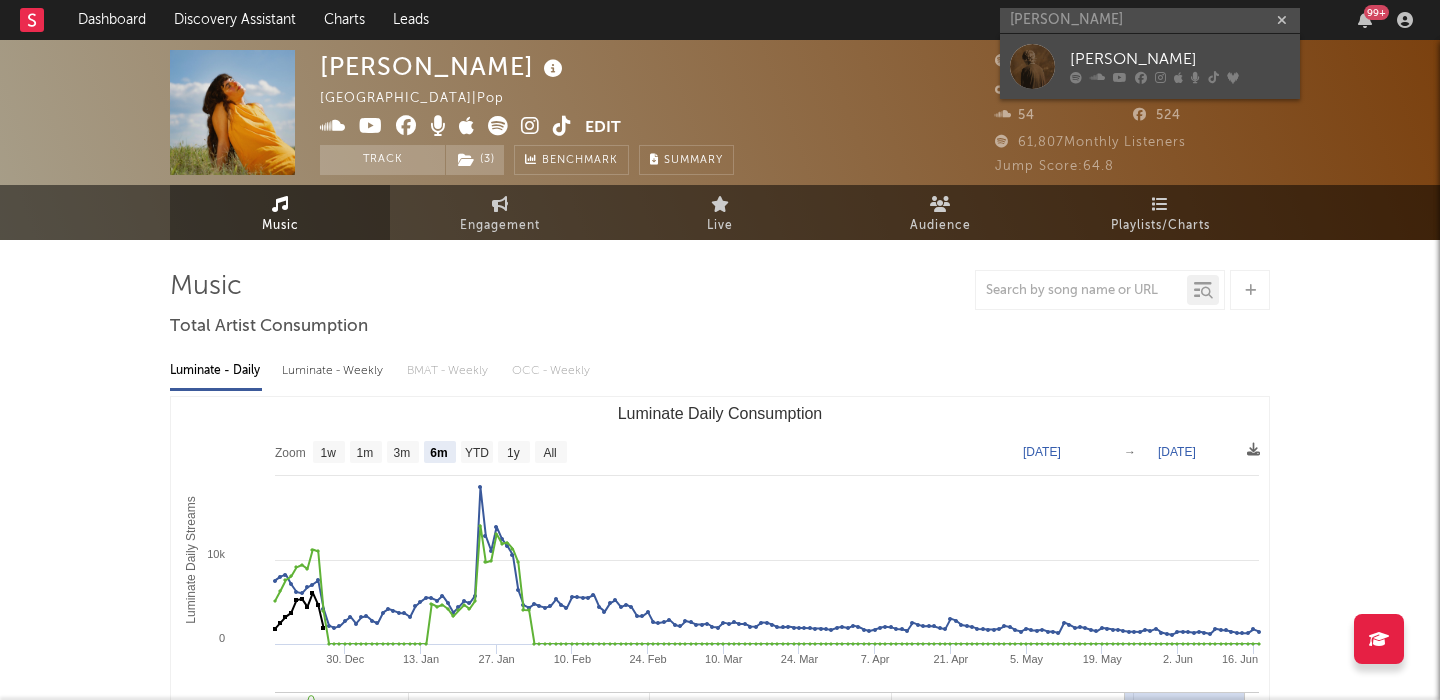 click on "[PERSON_NAME]" at bounding box center [1180, 60] 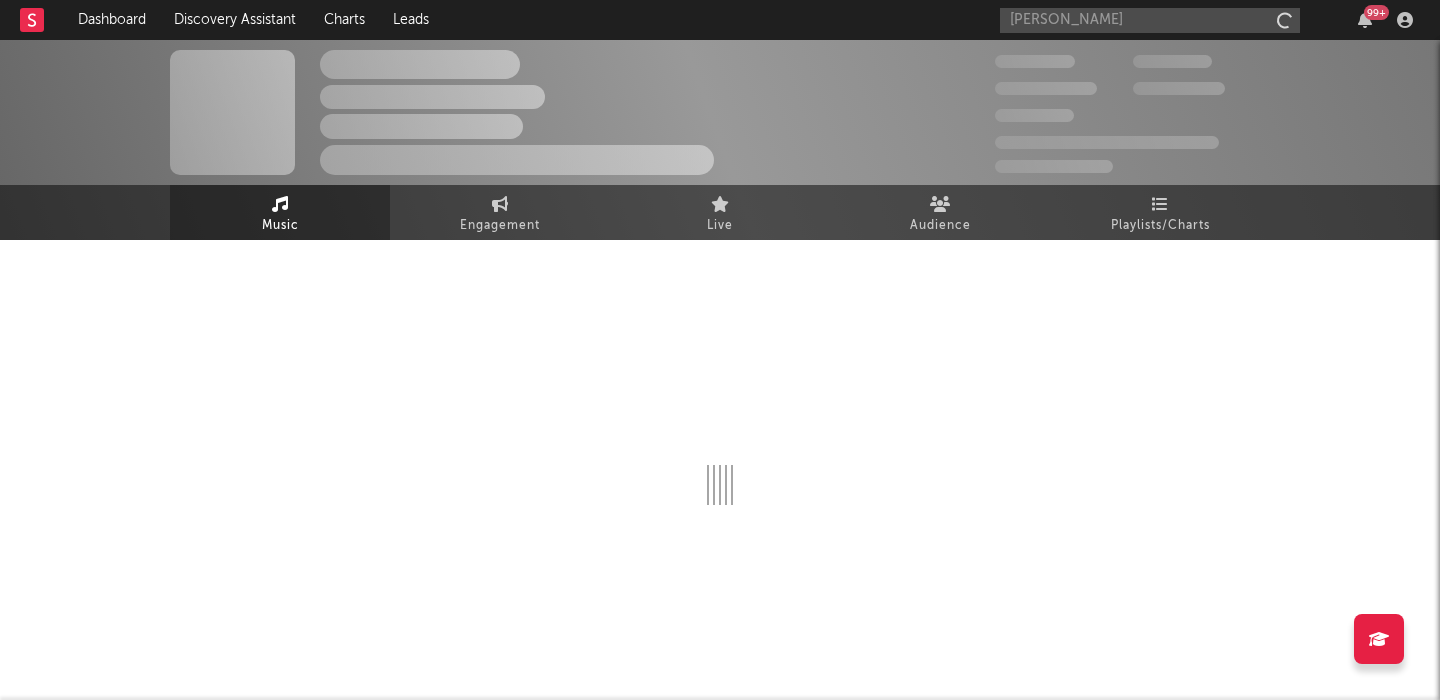 type 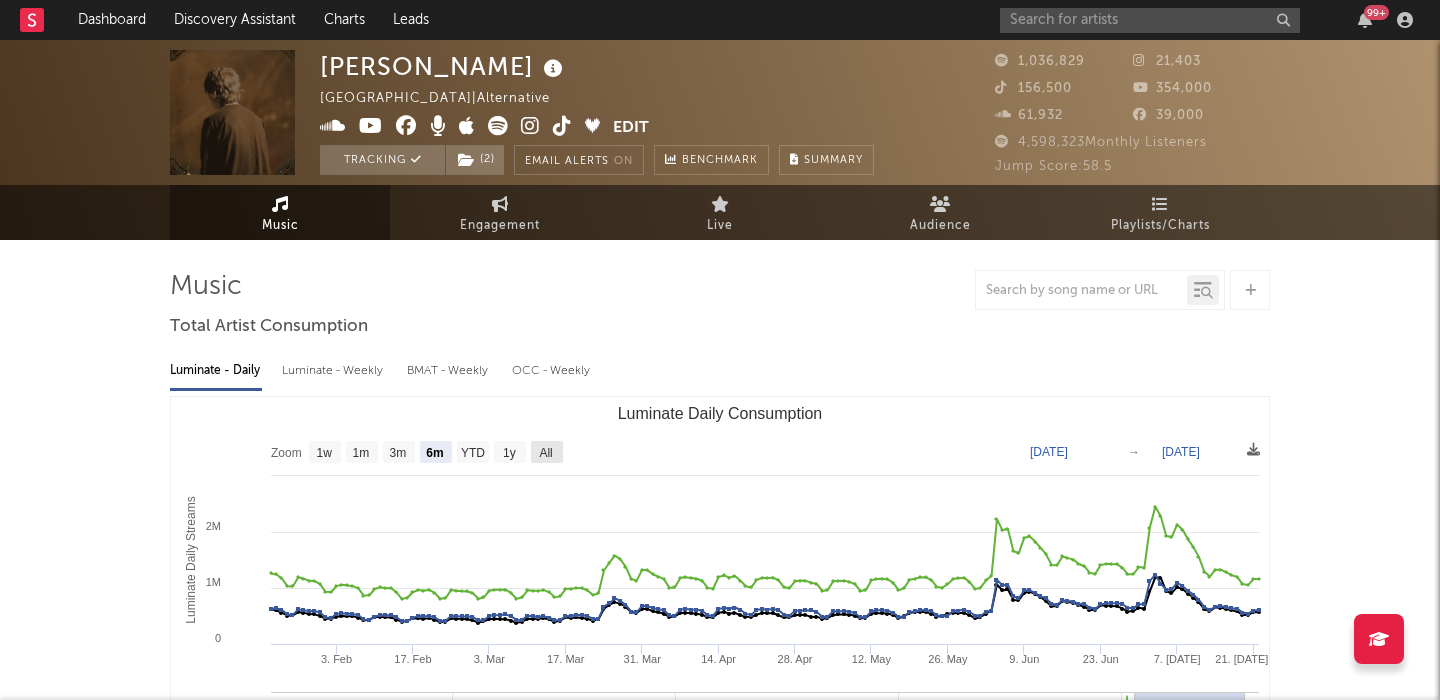 click on "All" 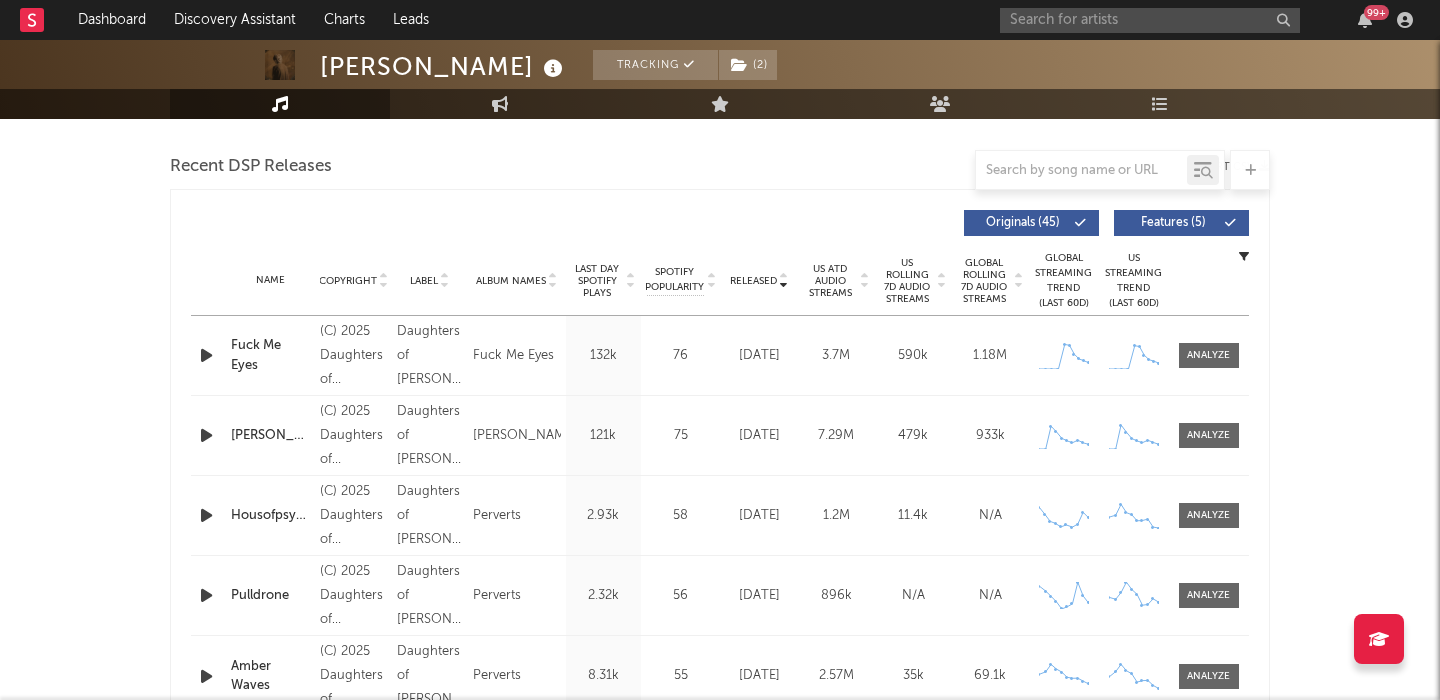 scroll, scrollTop: 710, scrollLeft: 0, axis: vertical 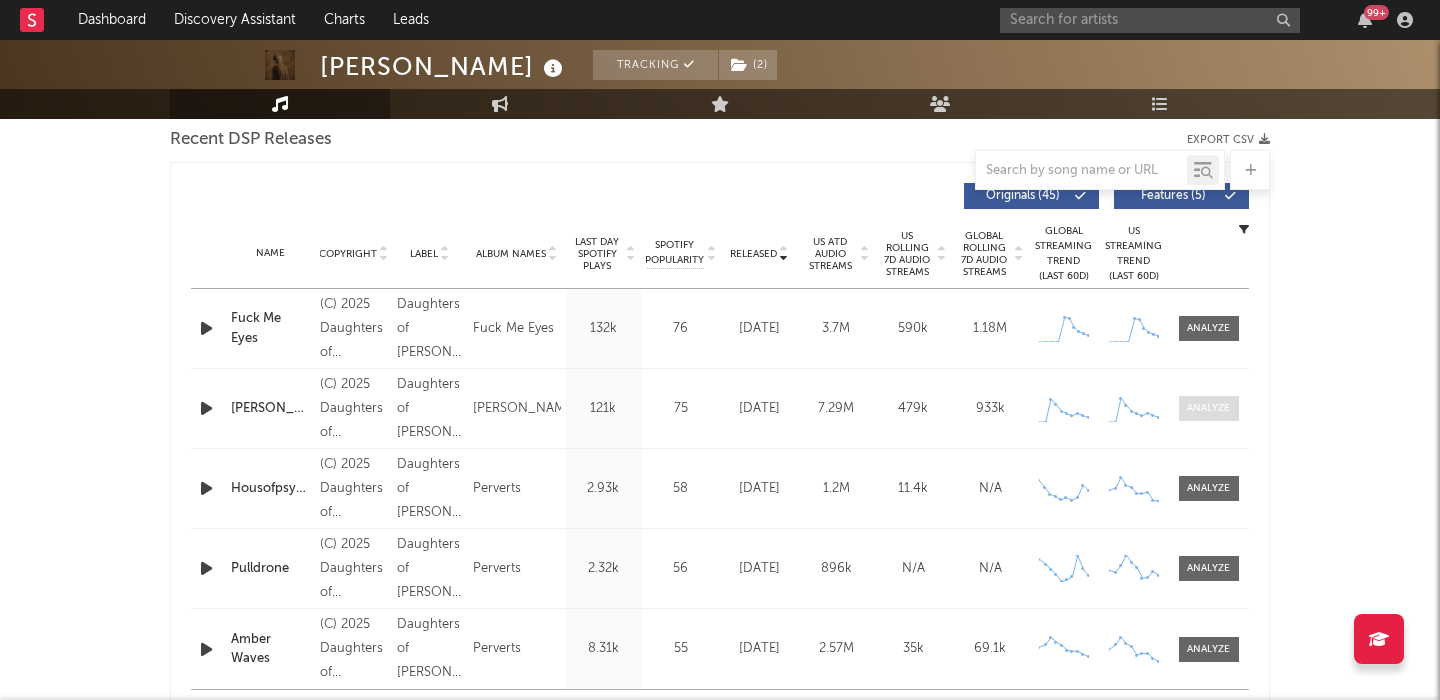 click at bounding box center (1208, 408) 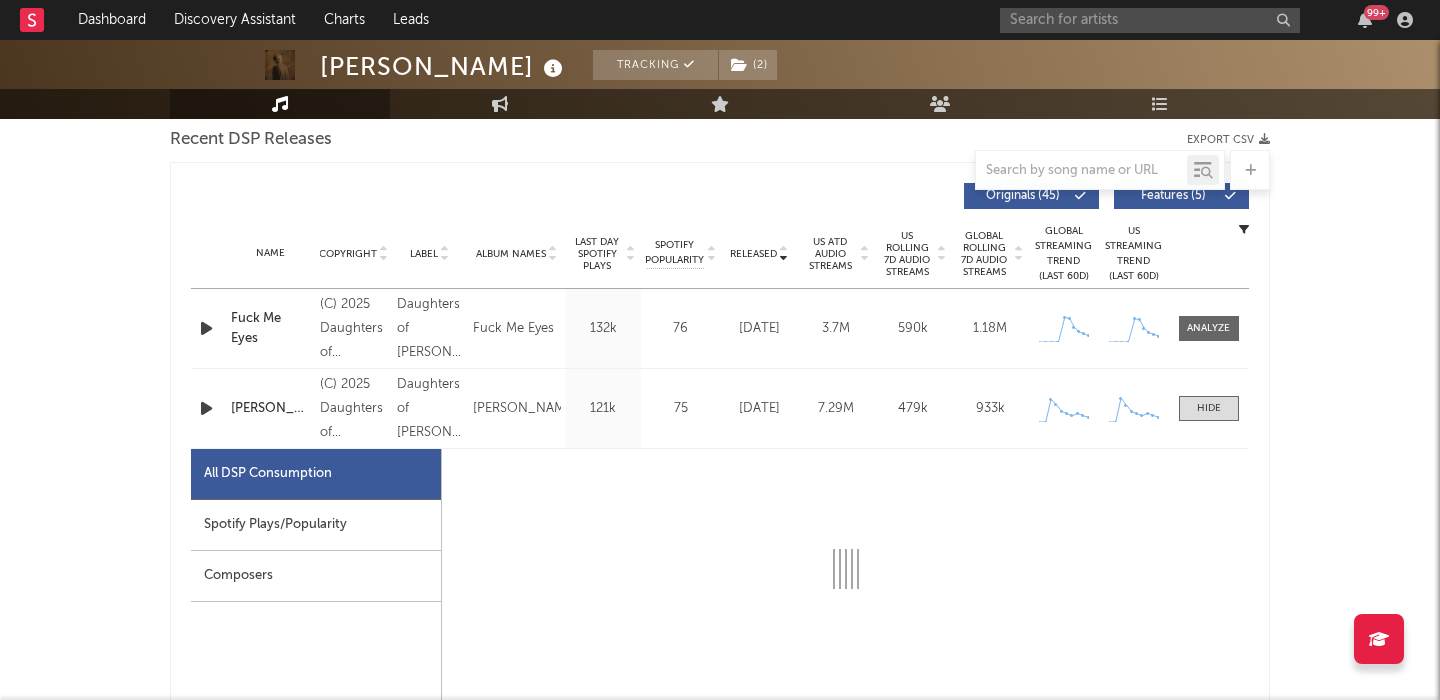 select on "1w" 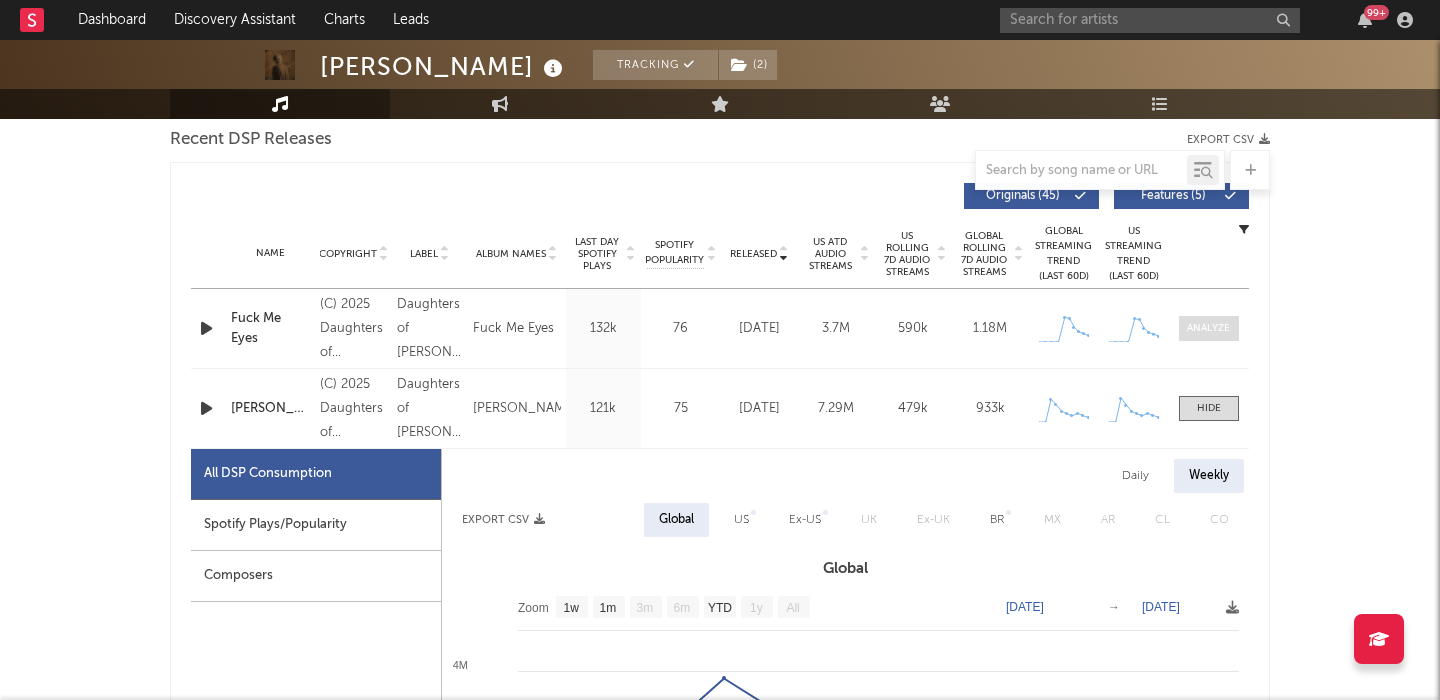 click at bounding box center (1208, 328) 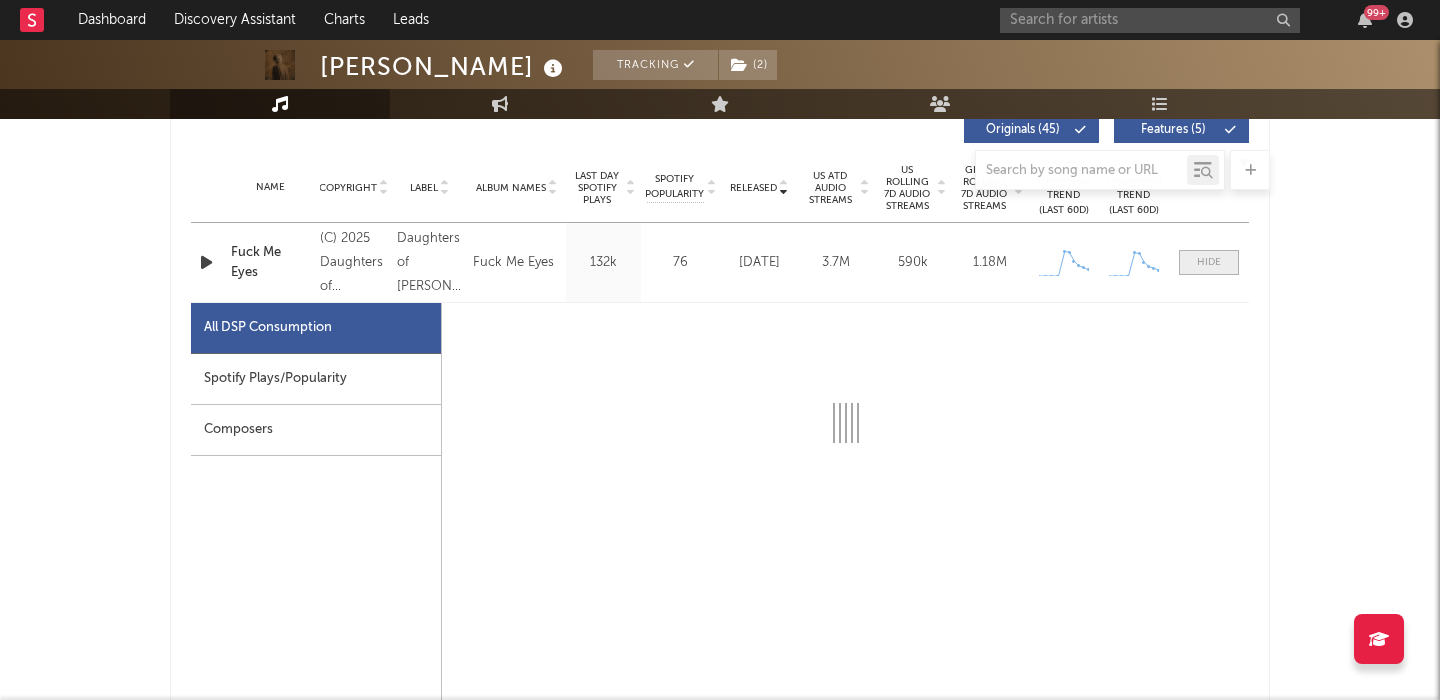 scroll, scrollTop: 887, scrollLeft: 0, axis: vertical 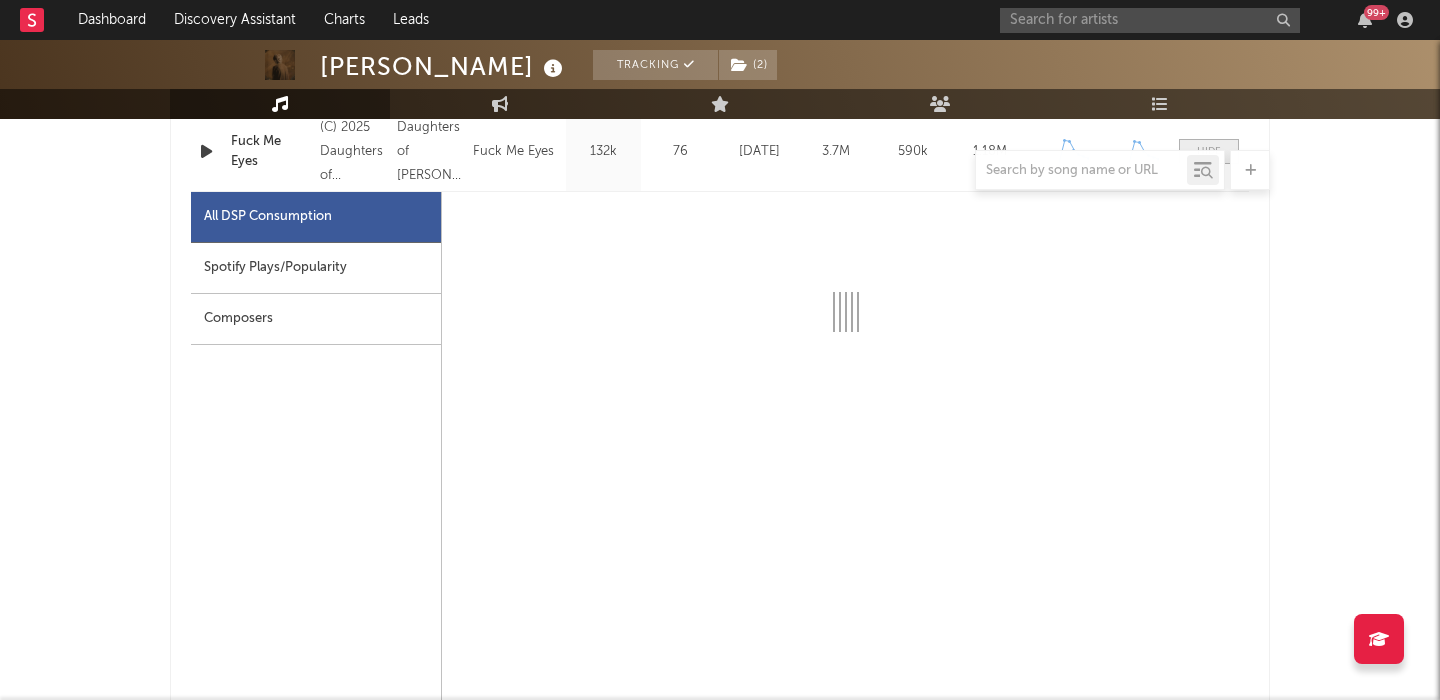 select on "1w" 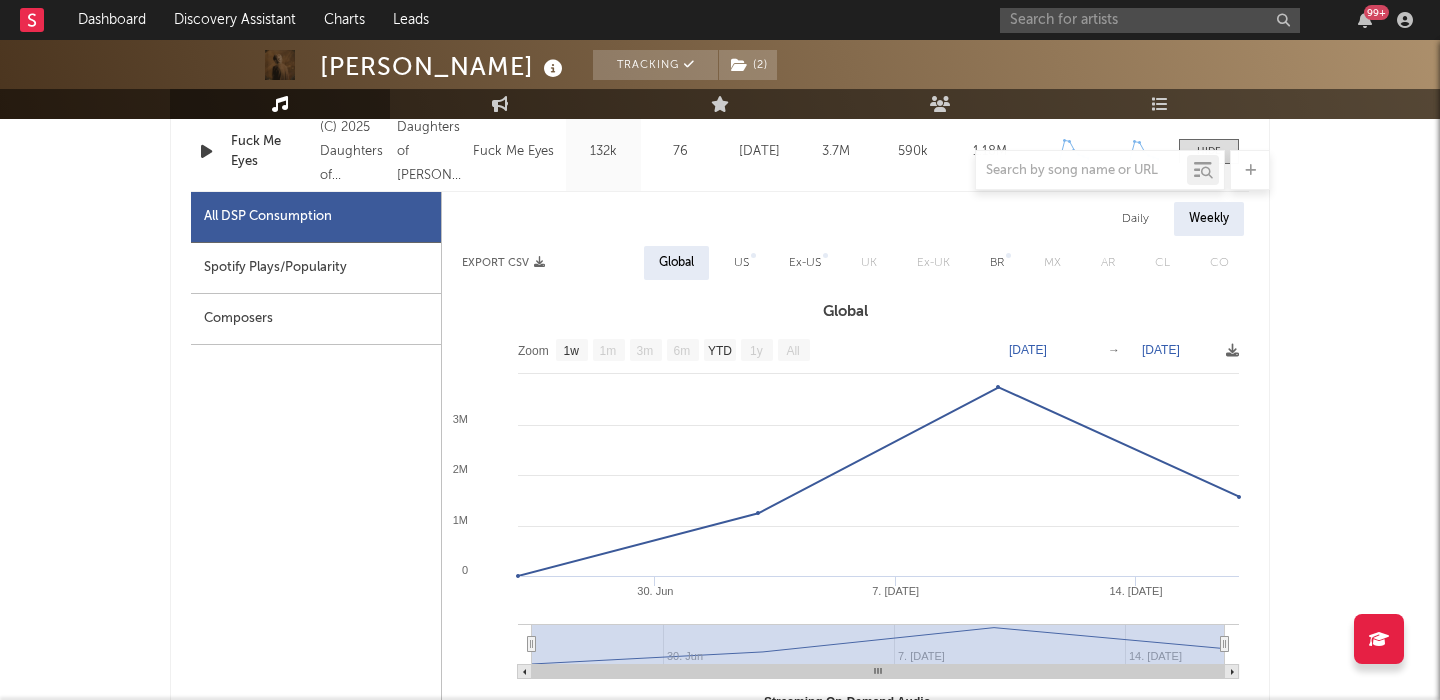 click on "Daily" at bounding box center (1135, 219) 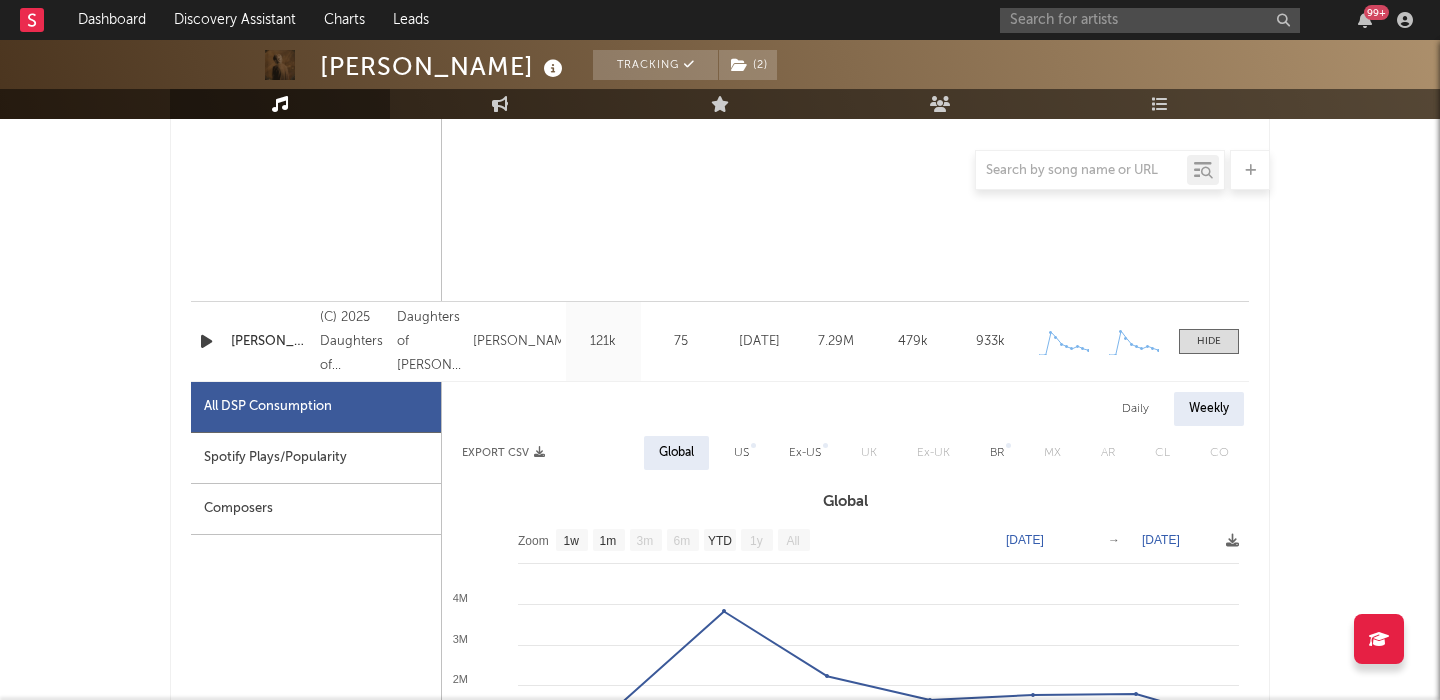 scroll, scrollTop: 1865, scrollLeft: 0, axis: vertical 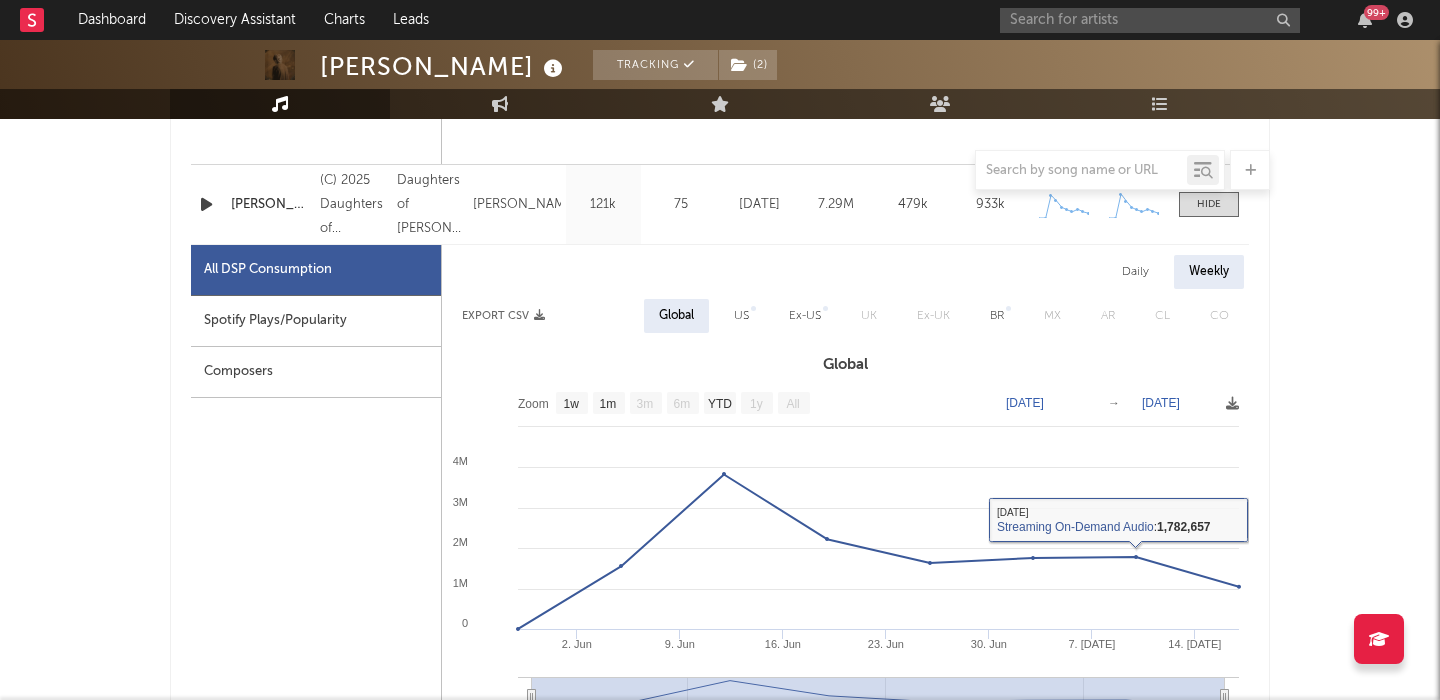 click on "Daily" at bounding box center [1135, 272] 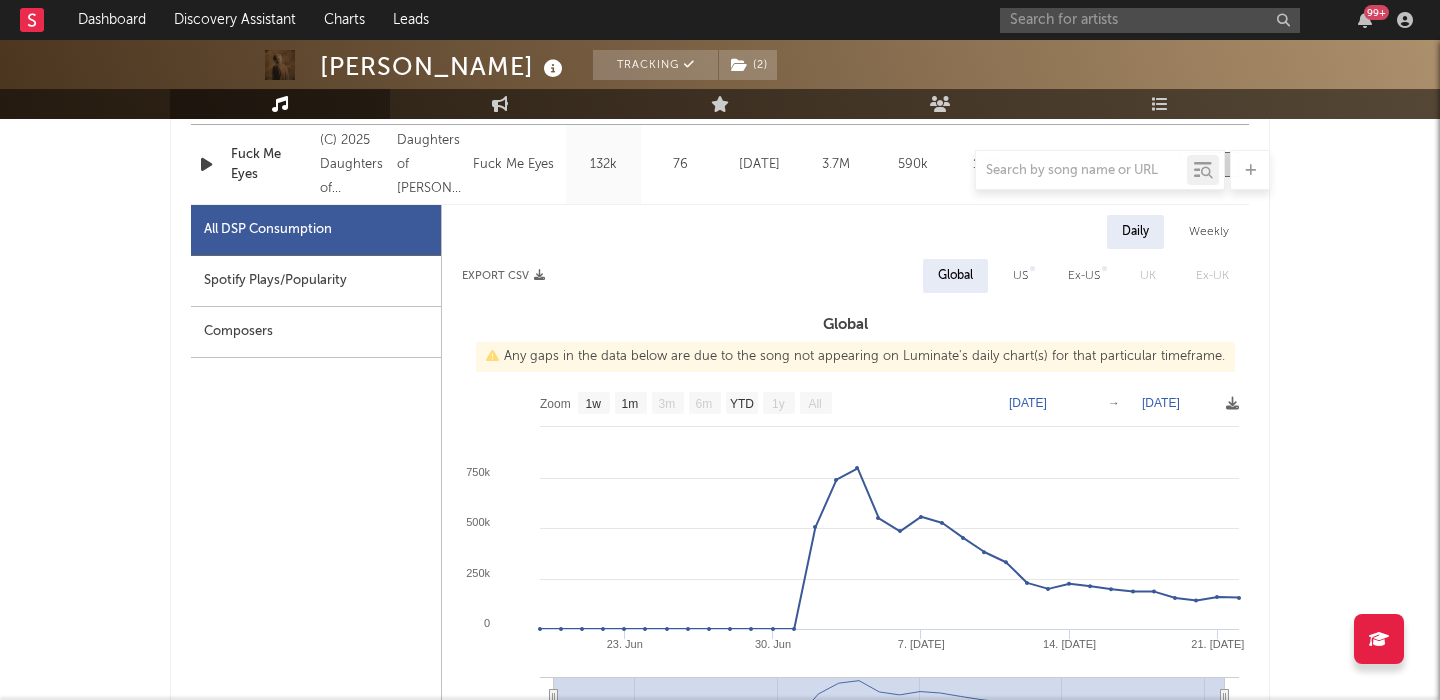 scroll, scrollTop: 844, scrollLeft: 0, axis: vertical 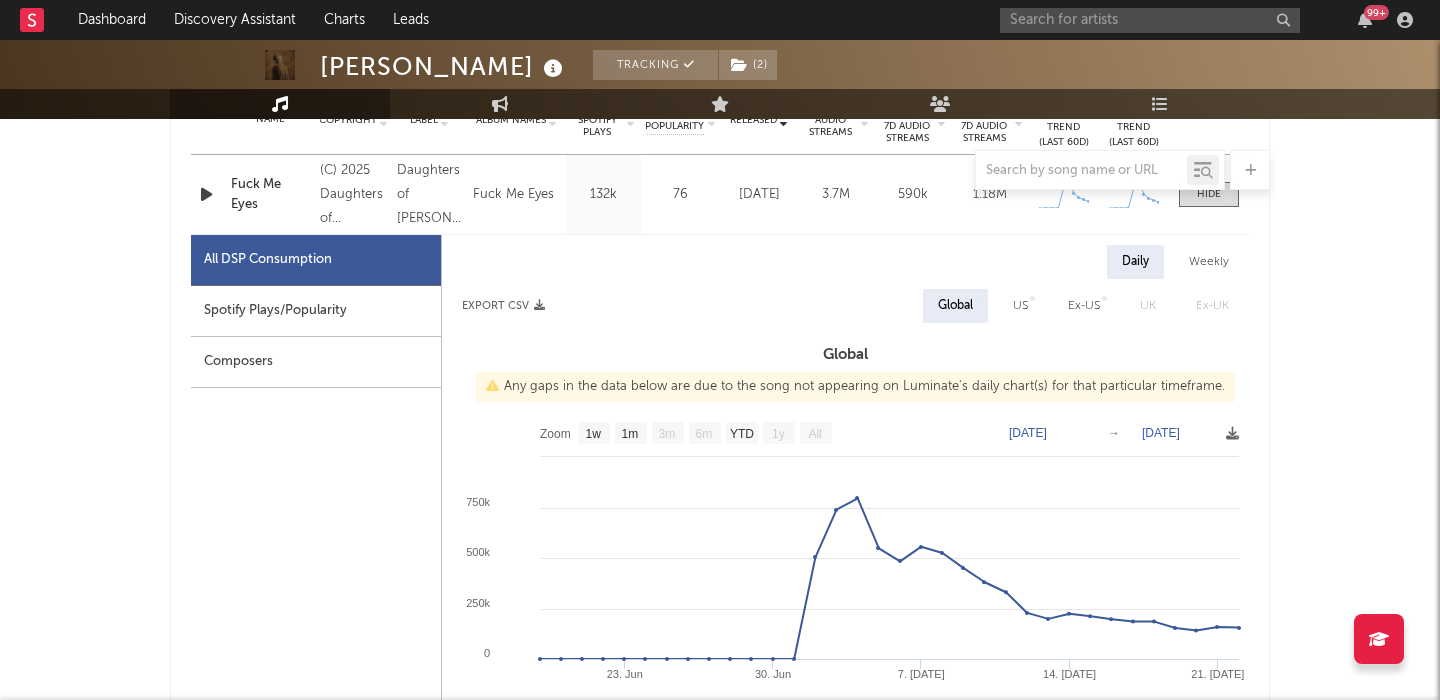 click on "Weekly" at bounding box center [1209, 262] 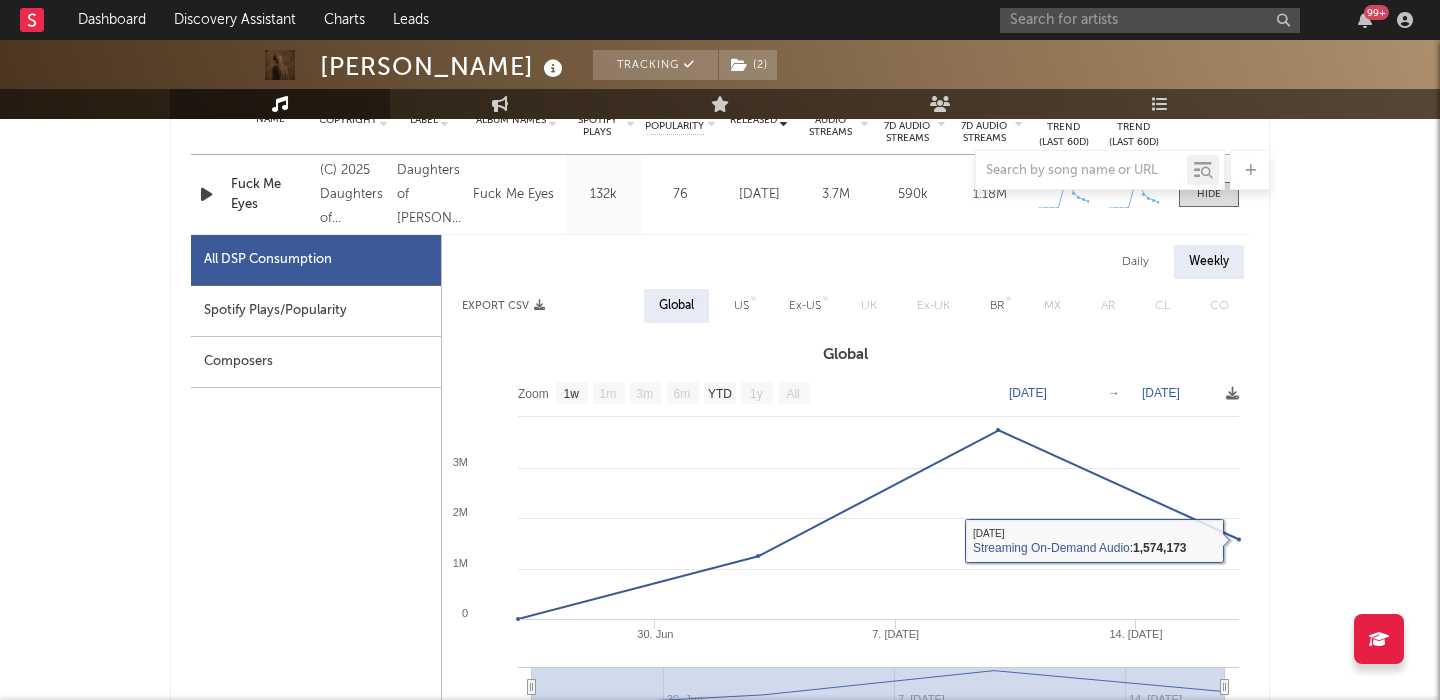 click on "Daily" at bounding box center (1135, 262) 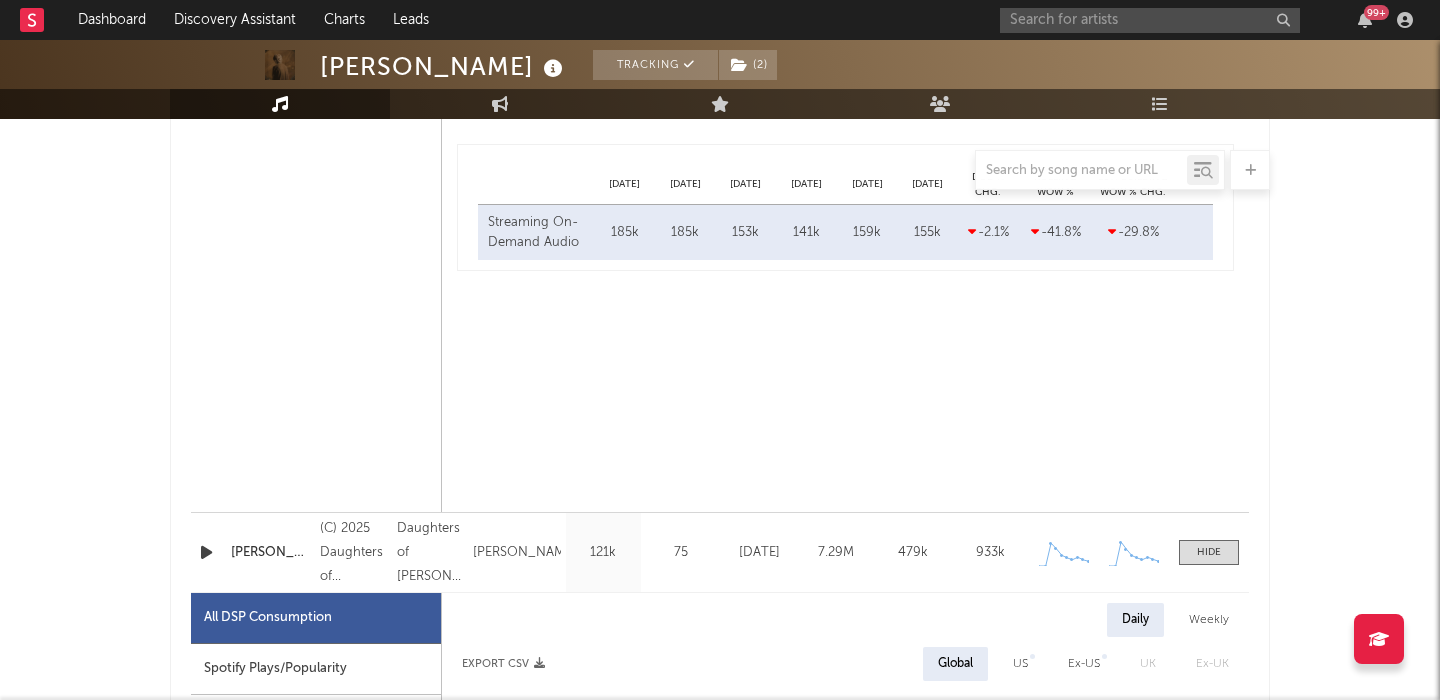 scroll, scrollTop: 1648, scrollLeft: 0, axis: vertical 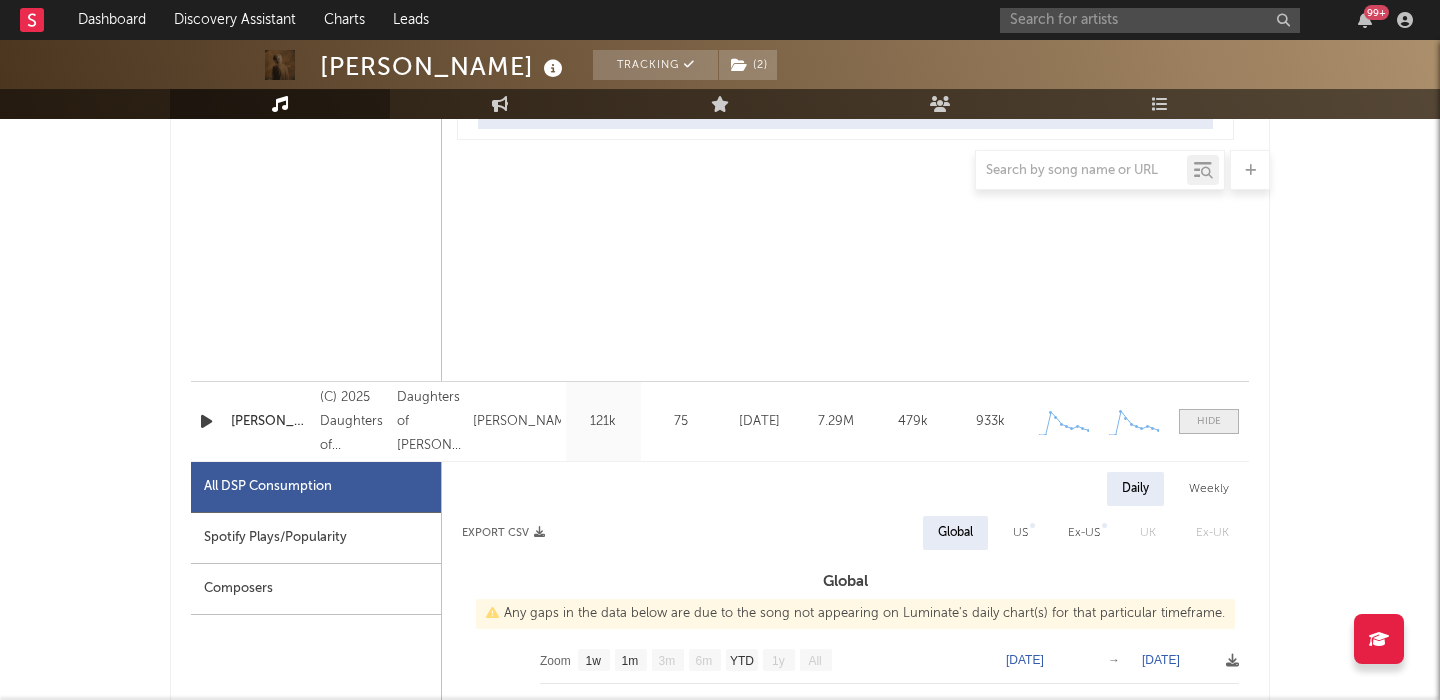 click at bounding box center [1209, 421] 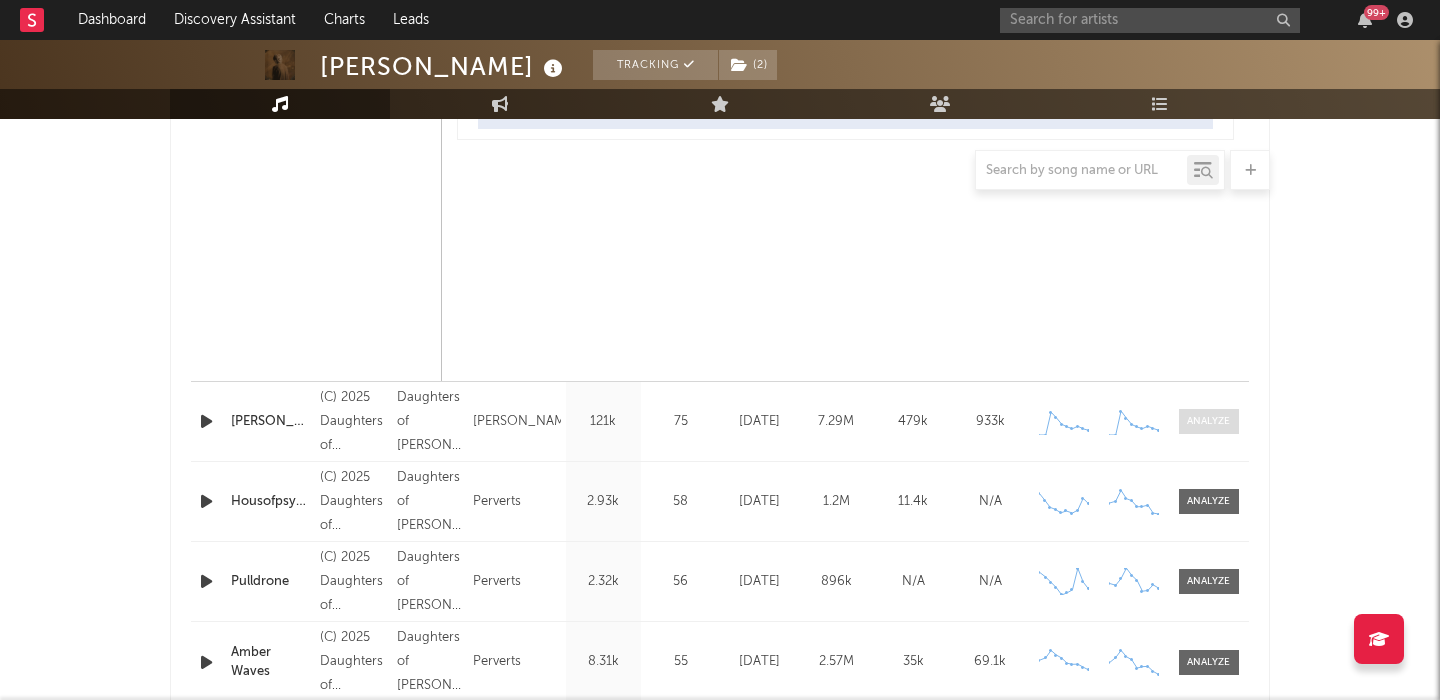 click at bounding box center [1208, 421] 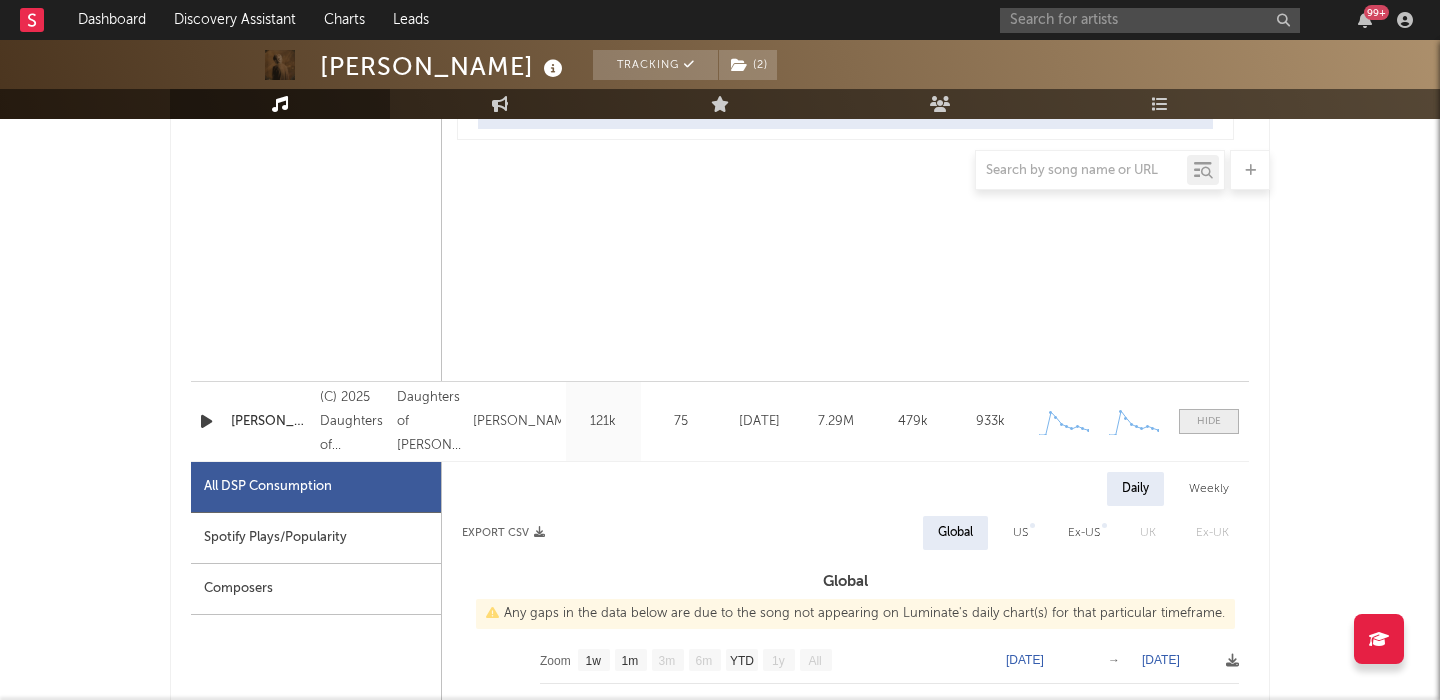 click at bounding box center [1209, 421] 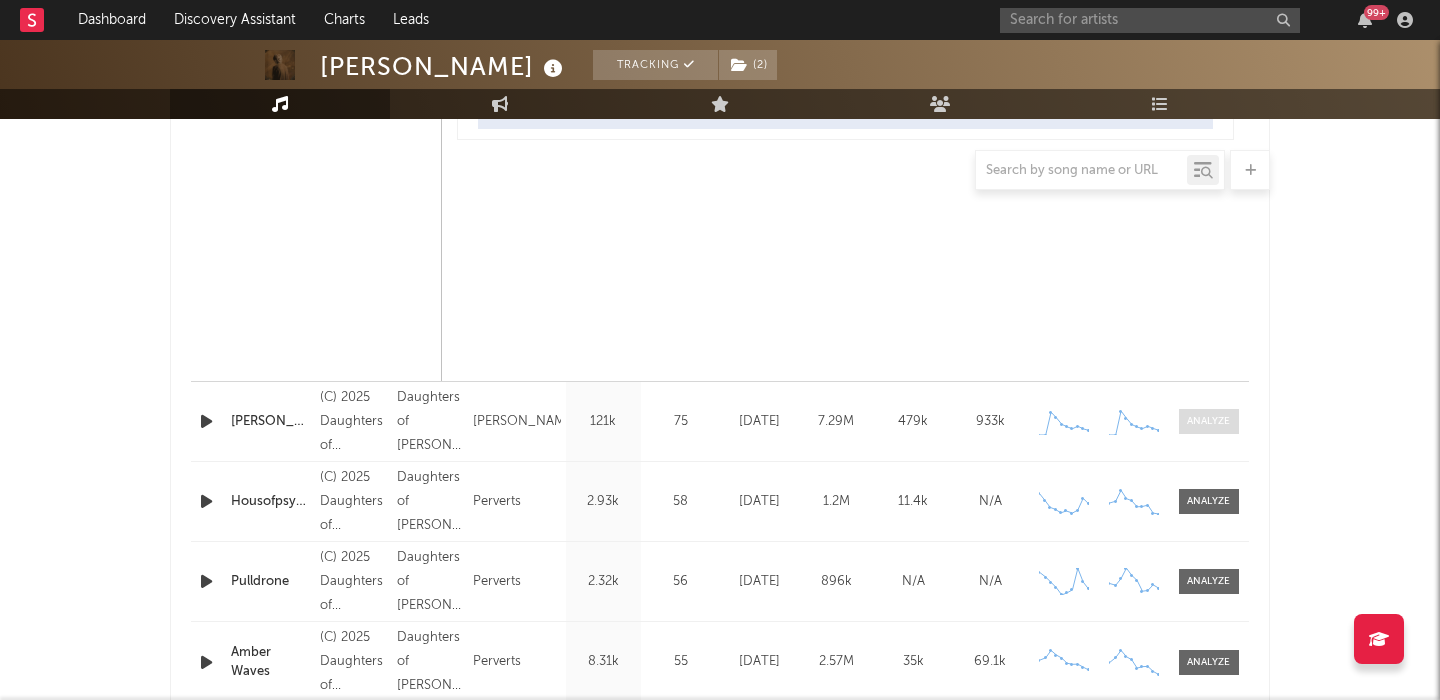 click at bounding box center (1208, 421) 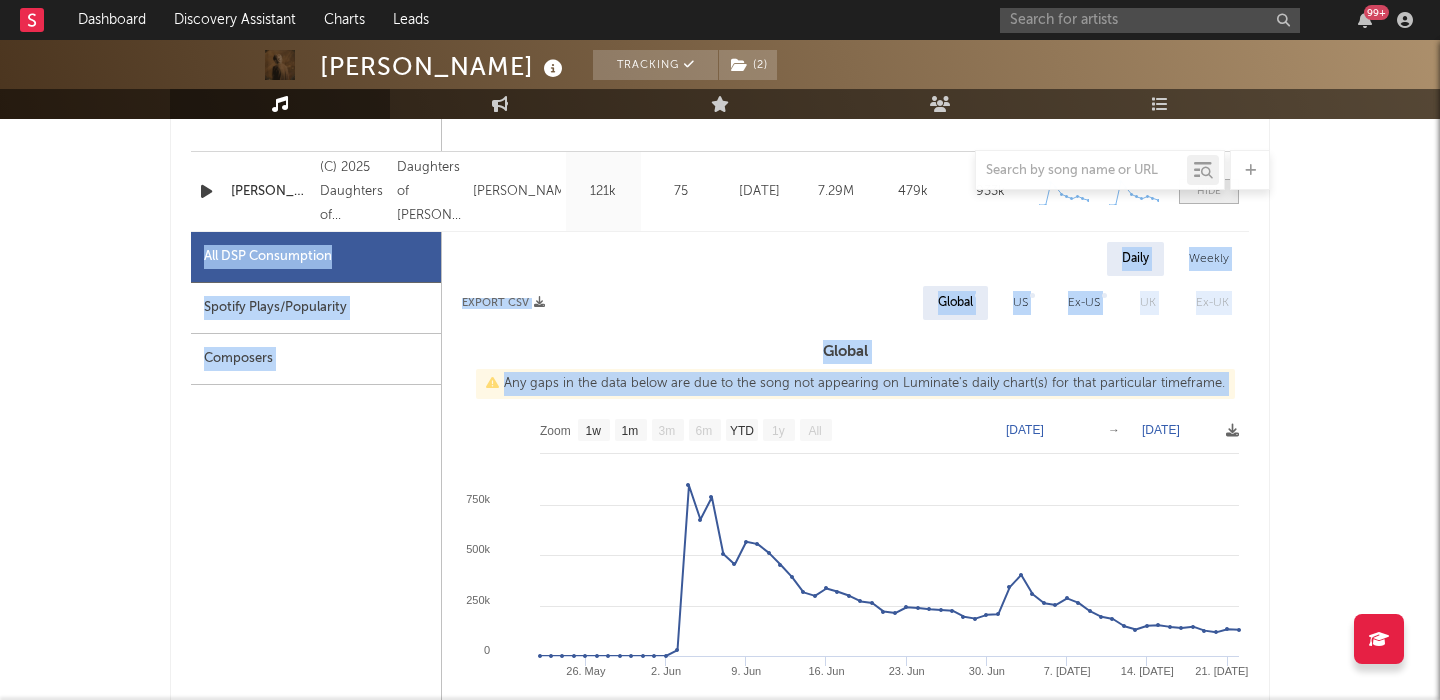 scroll, scrollTop: 1877, scrollLeft: 0, axis: vertical 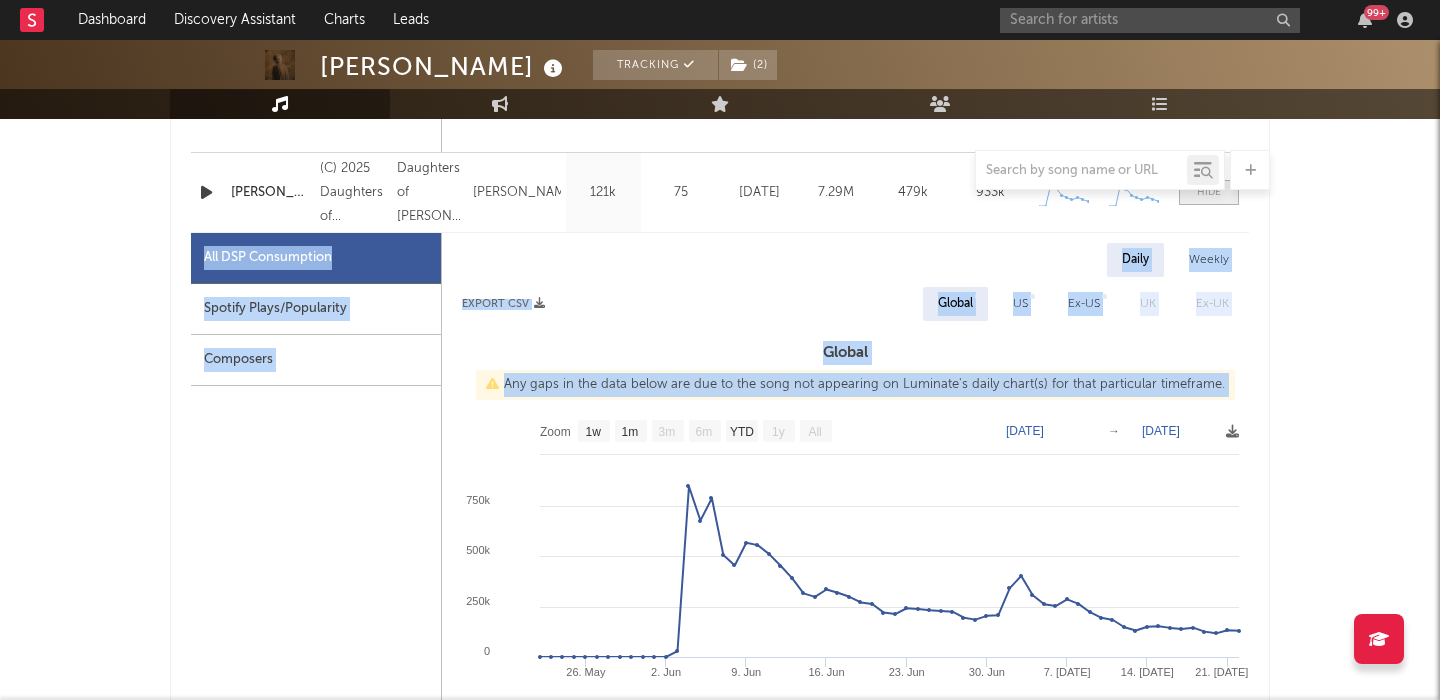 click 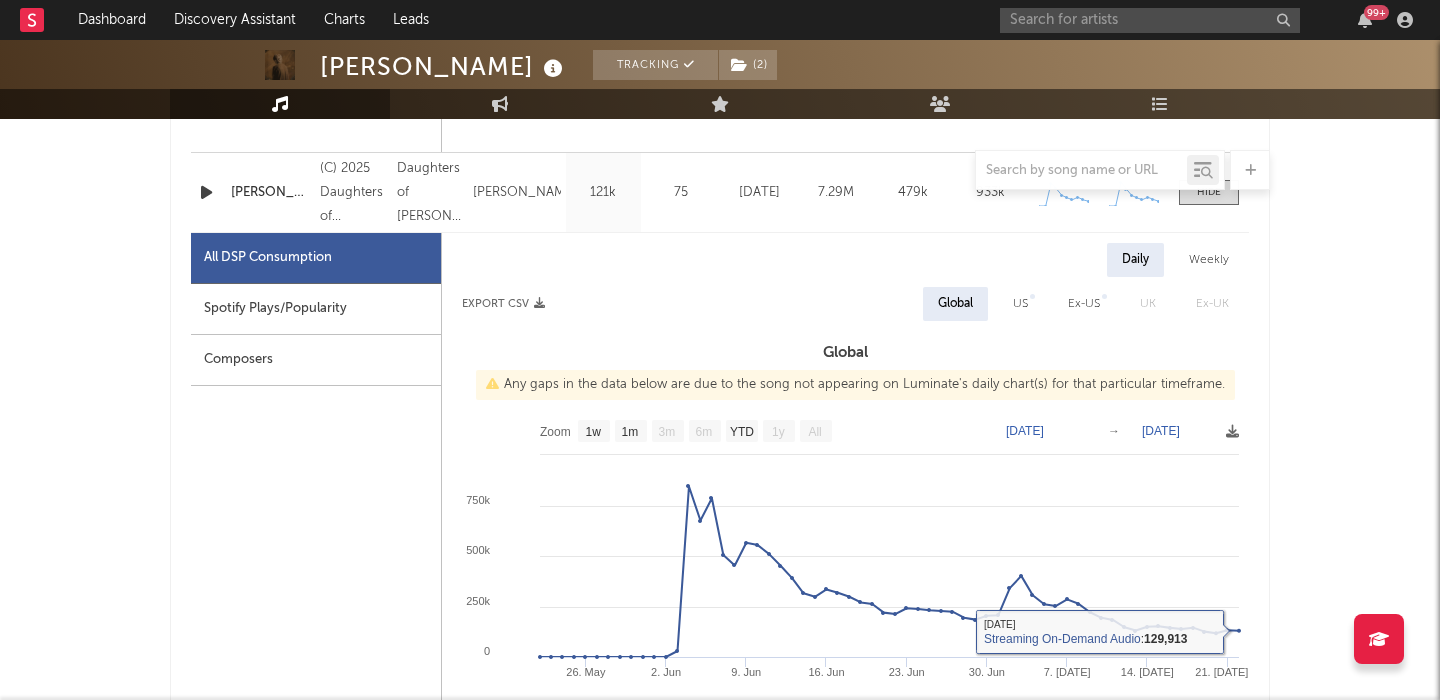 click on "[PERSON_NAME] Tracking ( 2 ) [GEOGRAPHIC_DATA]  |  Alternative Edit Tracking ( 2 ) Email Alerts  On Benchmark Summary 1,036,829 21,403 156,500 354,000 61,932 39,000 4,598,323  Monthly Listeners Jump Score:  58.5 Music Engagement Live Audience Playlists/Charts Music Total Artist Consumption Luminate - Daily Luminate - Weekly BMAT - Weekly OCC - Weekly Zoom 1w 1m 3m 6m YTD 1y All [DATE] [DATE] Created with Highcharts 10.3.3 Luminate Daily Streams Luminate Daily Consumption [DATE] Jan '[DATE] Jan '[DATE] Jan '[DATE] Jan '[DATE] 2022 2023 2024 2025 0 2M 4M Zoom 1w 1m 3m 6m YTD 1y All [DATE] → [DATE] Ex-US Streaming On-Demand Audio Global Streaming On-Demand Audio US Streaming On-Demand Audio Recent DSP Releases Export CSV  Released Copyright Label Album Names Last Day Spotify Plays Spotify Popularity Released US ATD Audio Streams US Rolling 7D Audio Streams Global Rolling 7D Audio Streams Spotify Popularity Streams / 7d Growth Originals   ( 45 ) Features   ( 5 ) Name Copyright 1M" at bounding box center [720, 624] 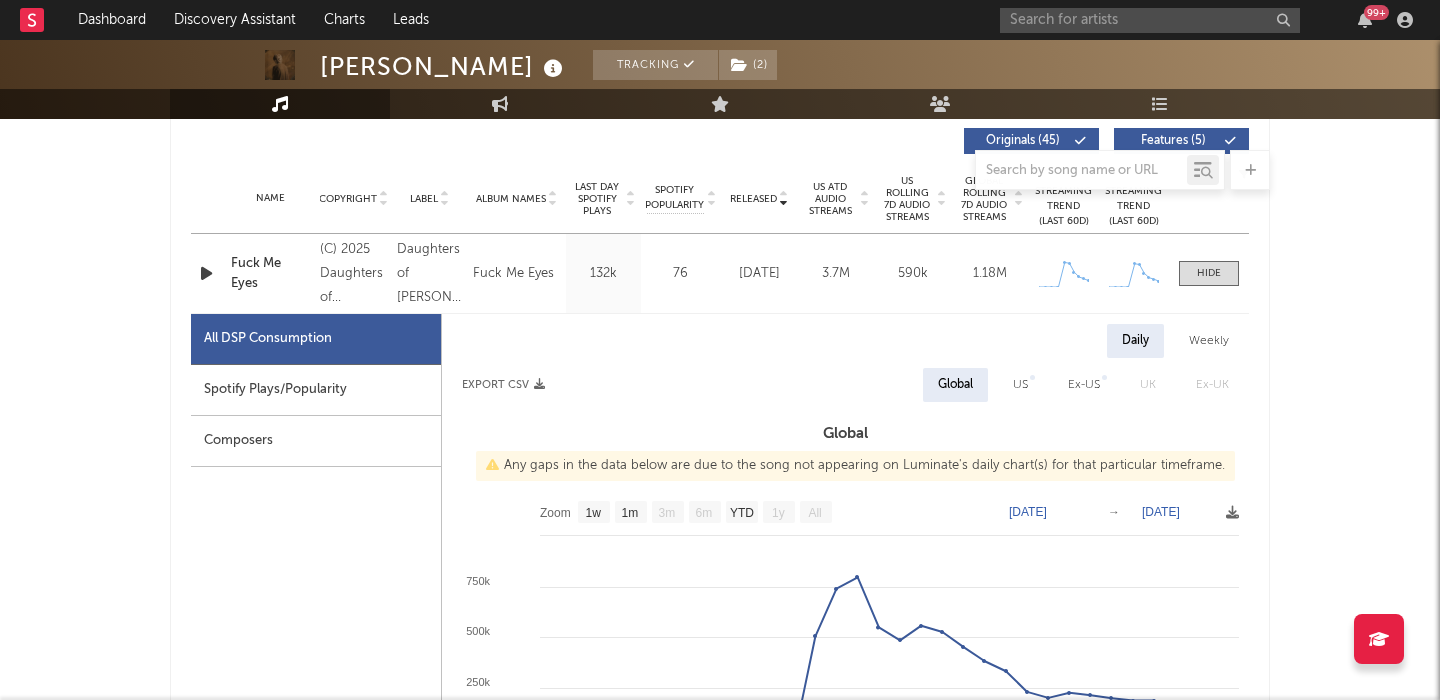 click on "US" at bounding box center [1020, 385] 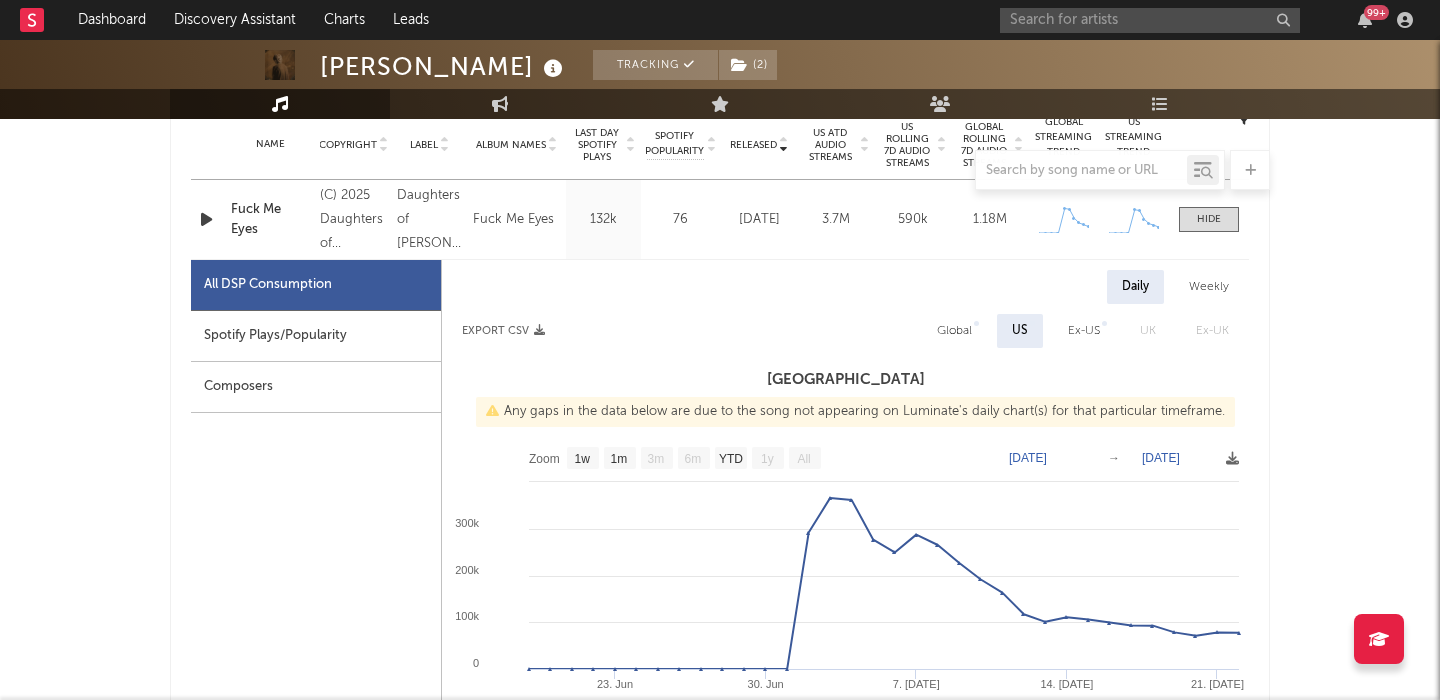 scroll, scrollTop: 776, scrollLeft: 0, axis: vertical 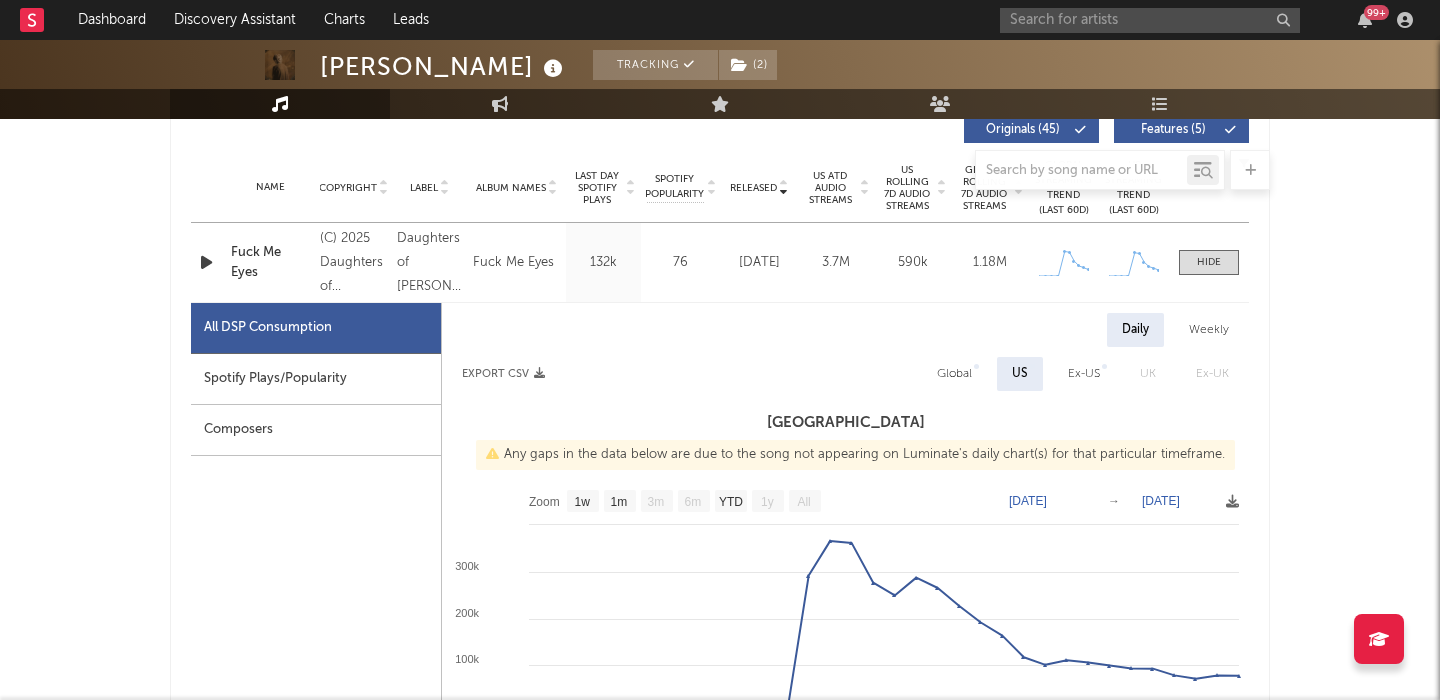 click on "Weekly" at bounding box center [1209, 330] 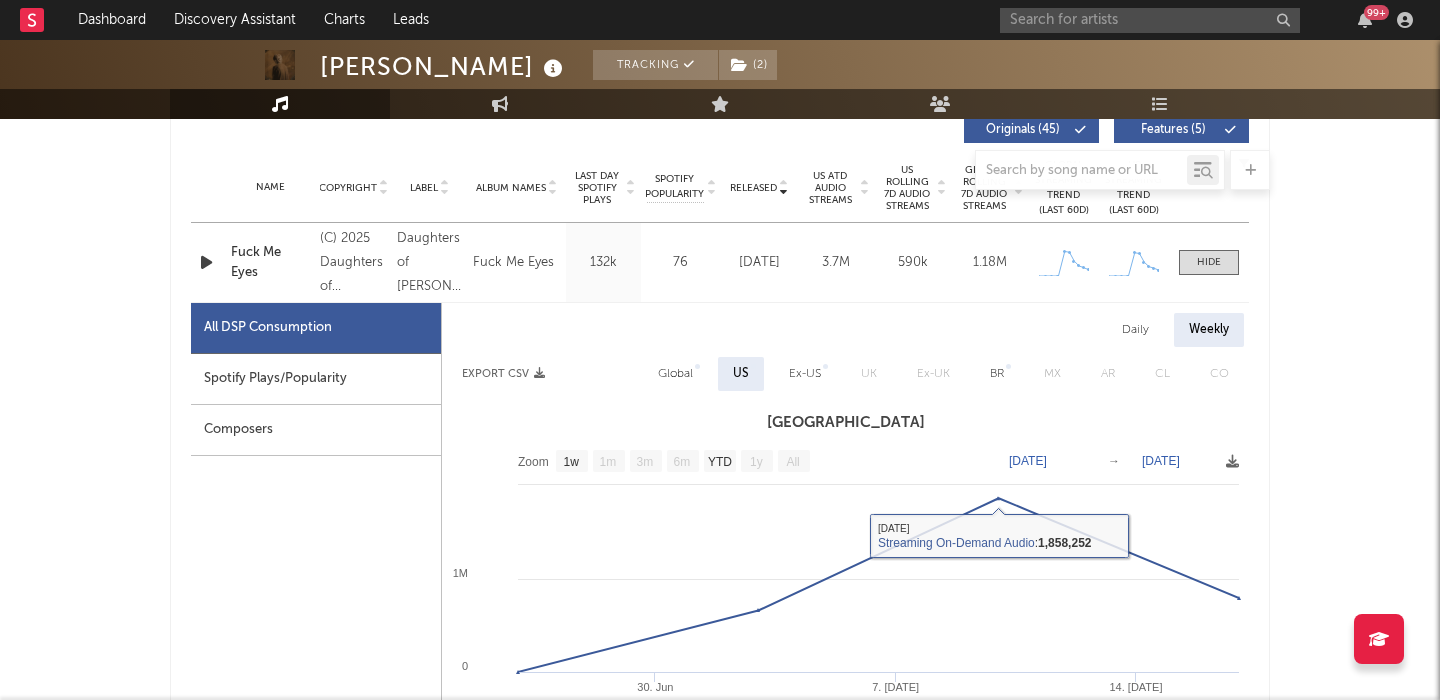 click on "Global" at bounding box center [675, 374] 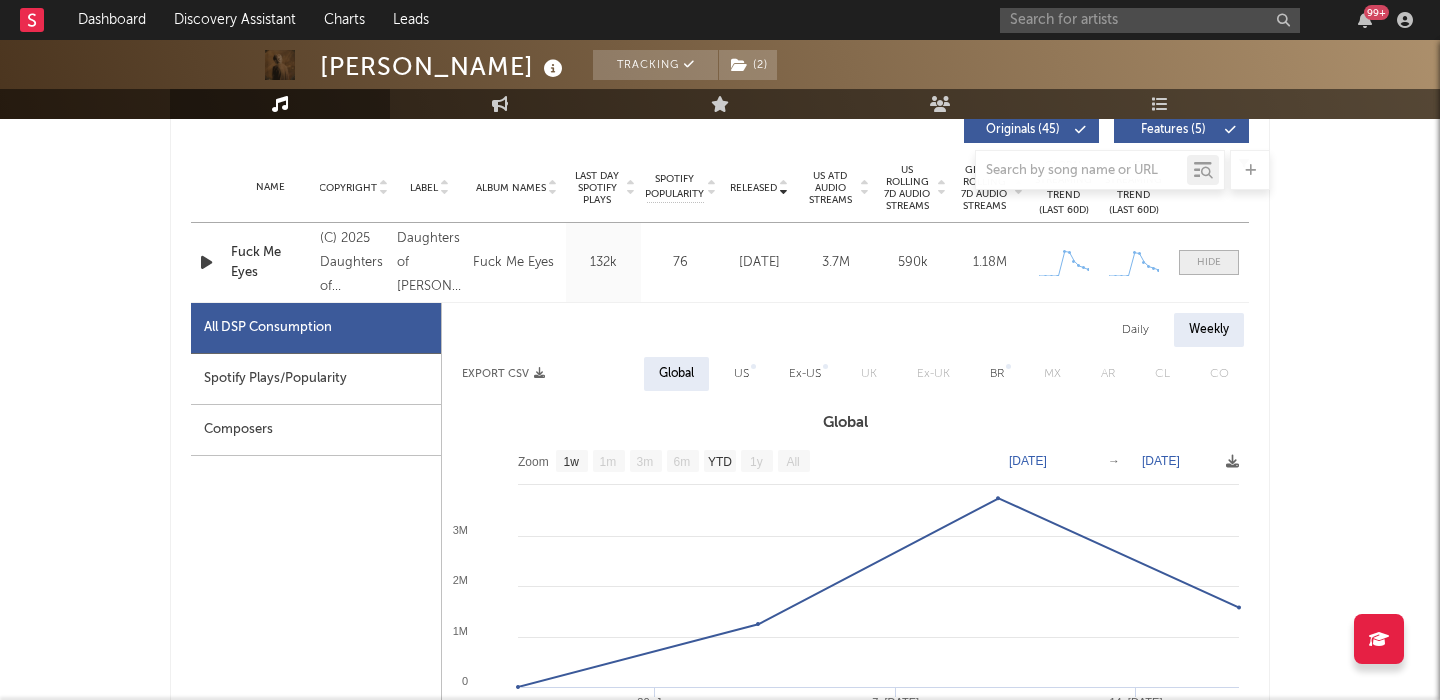 click at bounding box center [1209, 262] 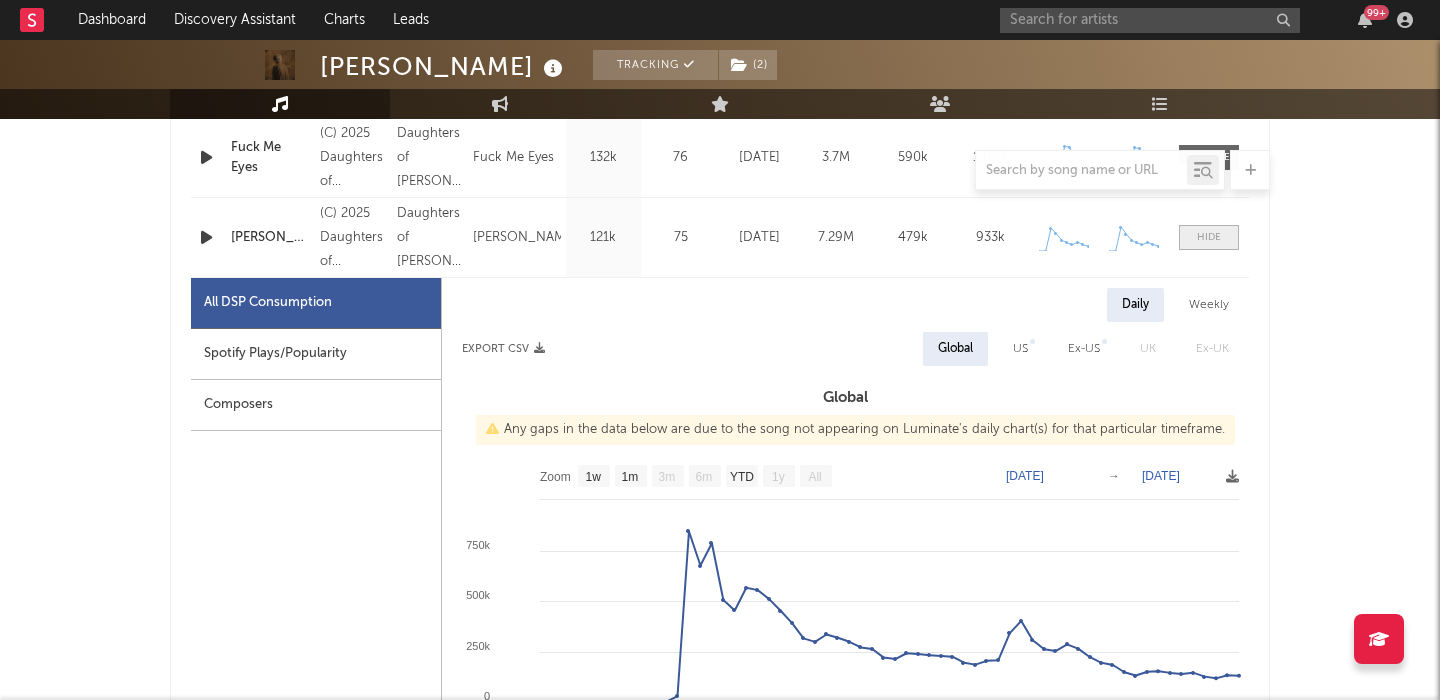 scroll, scrollTop: 878, scrollLeft: 0, axis: vertical 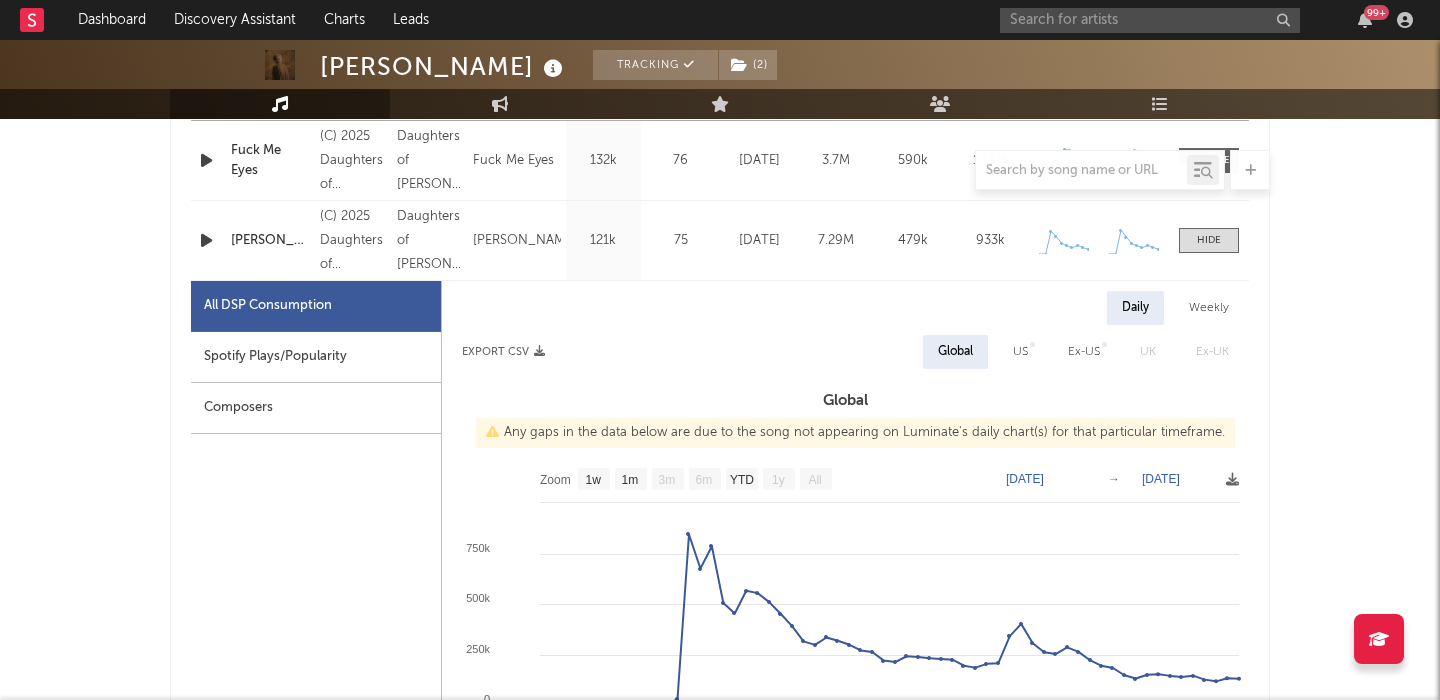 click on "Weekly" at bounding box center [1209, 308] 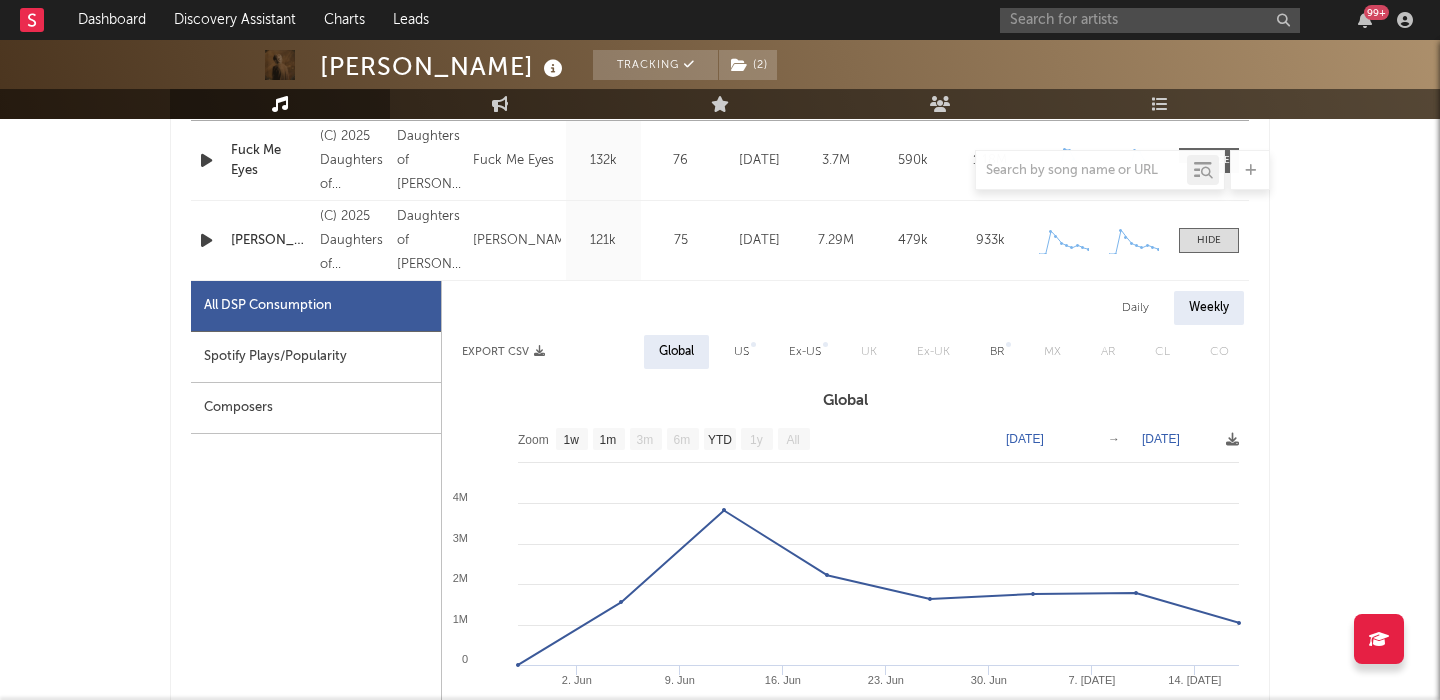click on "Daily" at bounding box center (1135, 308) 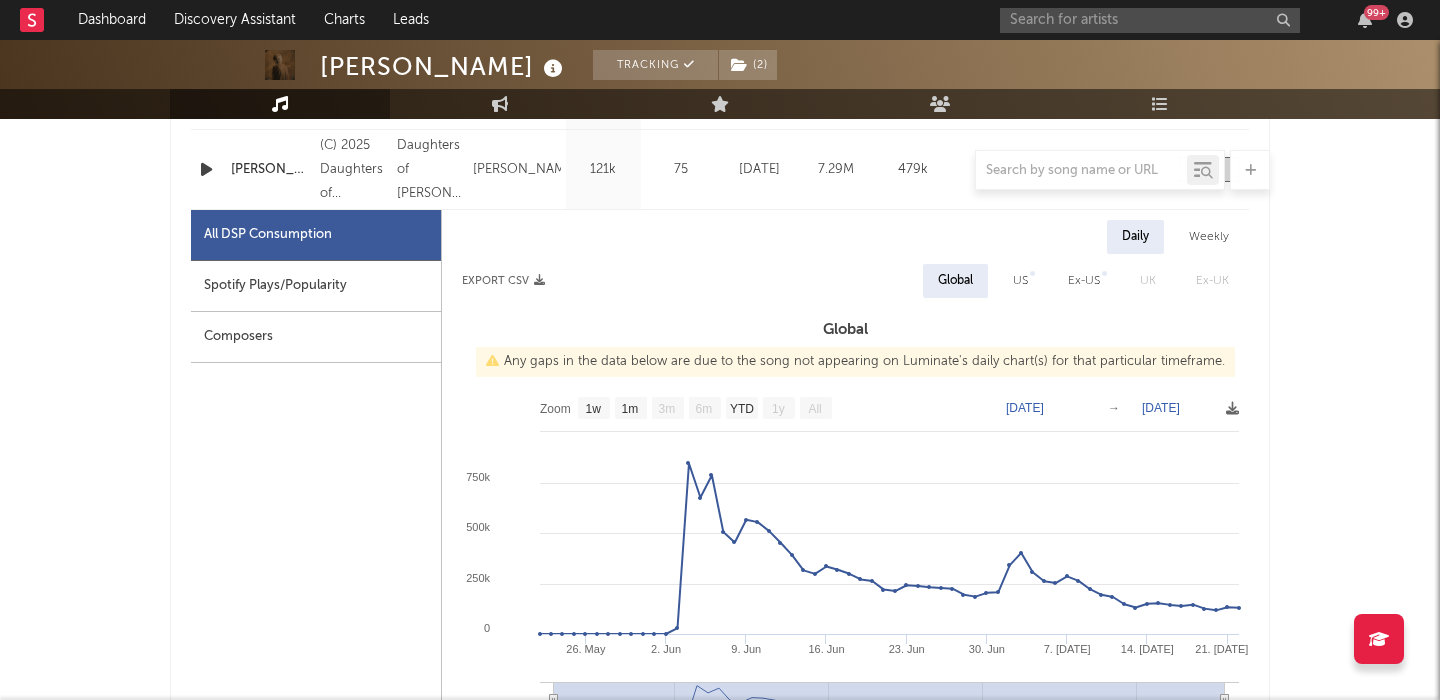 scroll, scrollTop: 956, scrollLeft: 0, axis: vertical 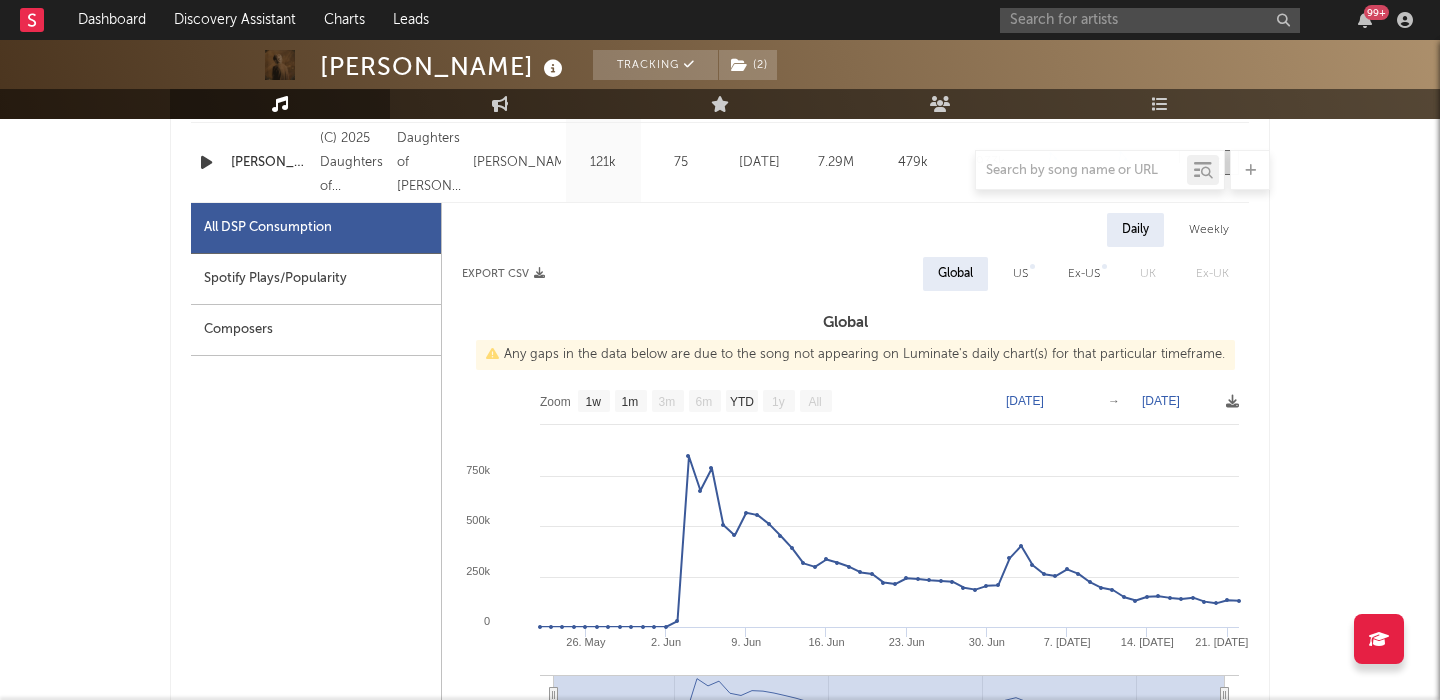click on "Daily Weekly" at bounding box center [845, 230] 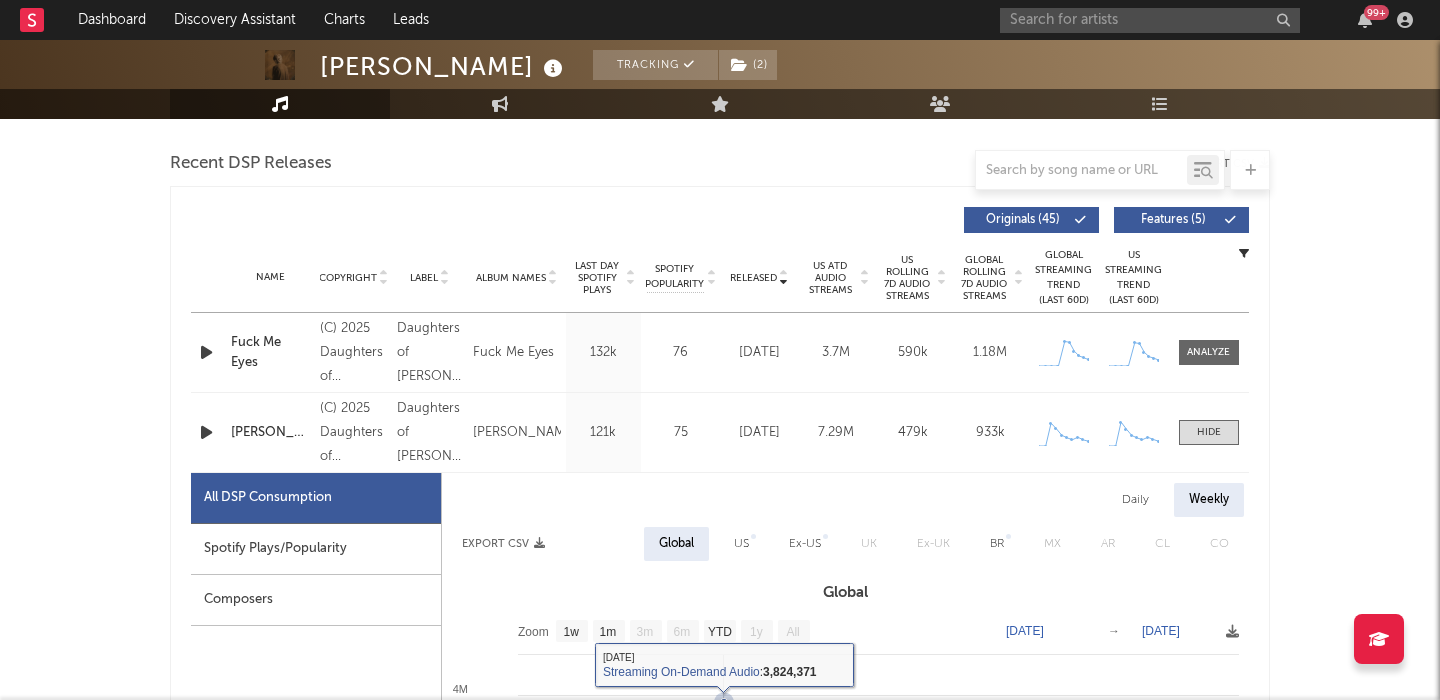 scroll, scrollTop: 592, scrollLeft: 0, axis: vertical 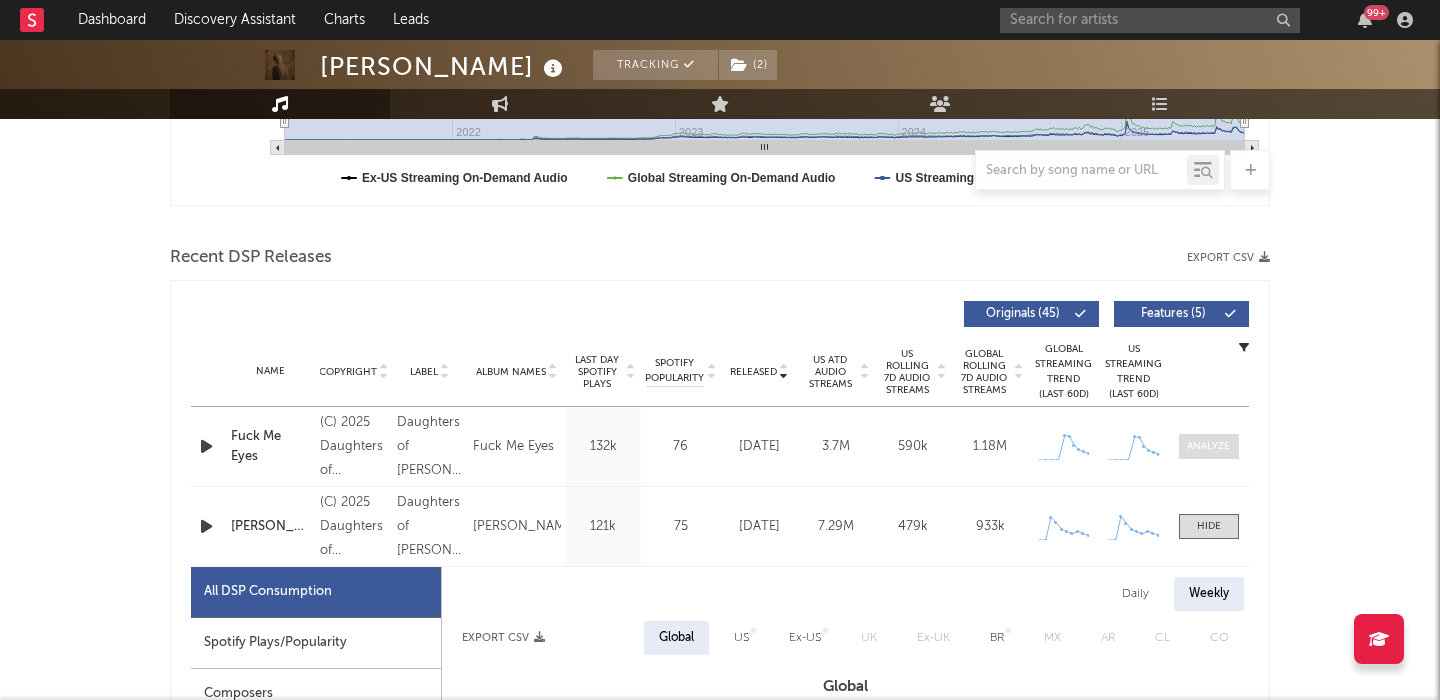 click at bounding box center [1208, 446] 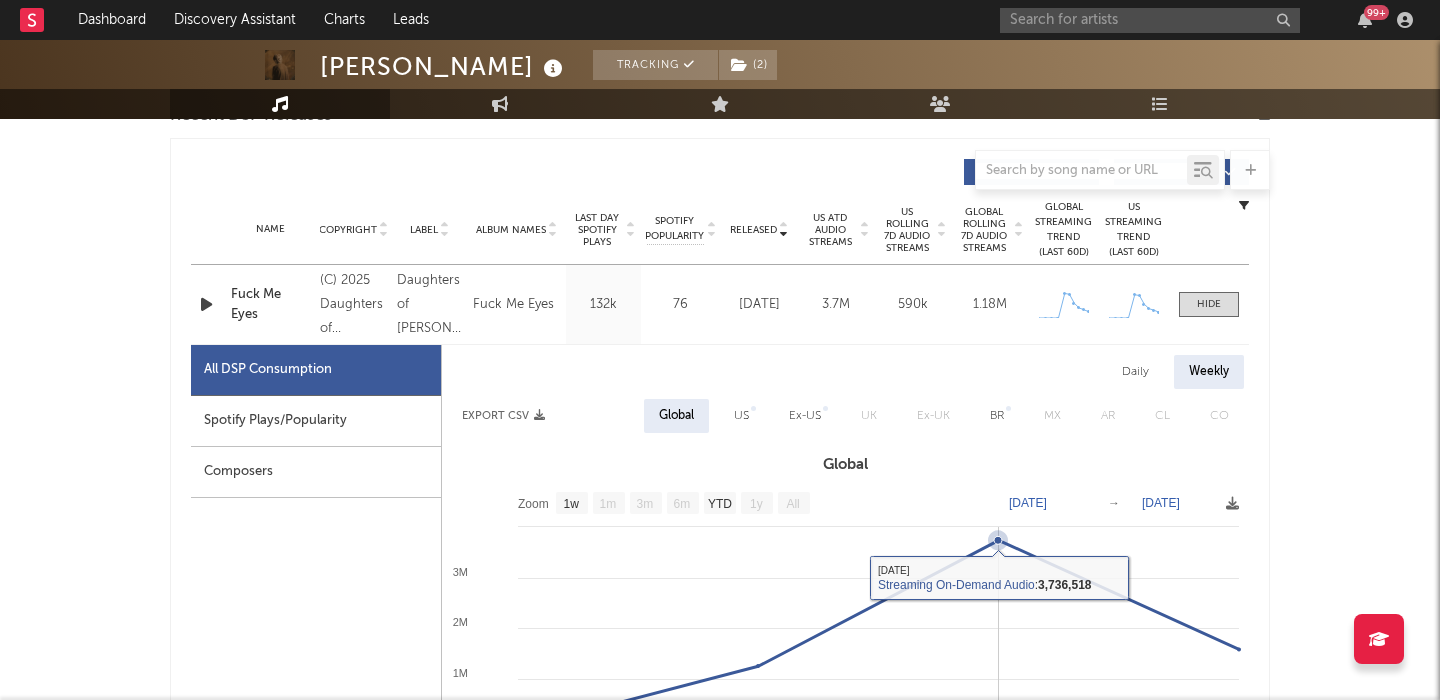 scroll, scrollTop: 706, scrollLeft: 0, axis: vertical 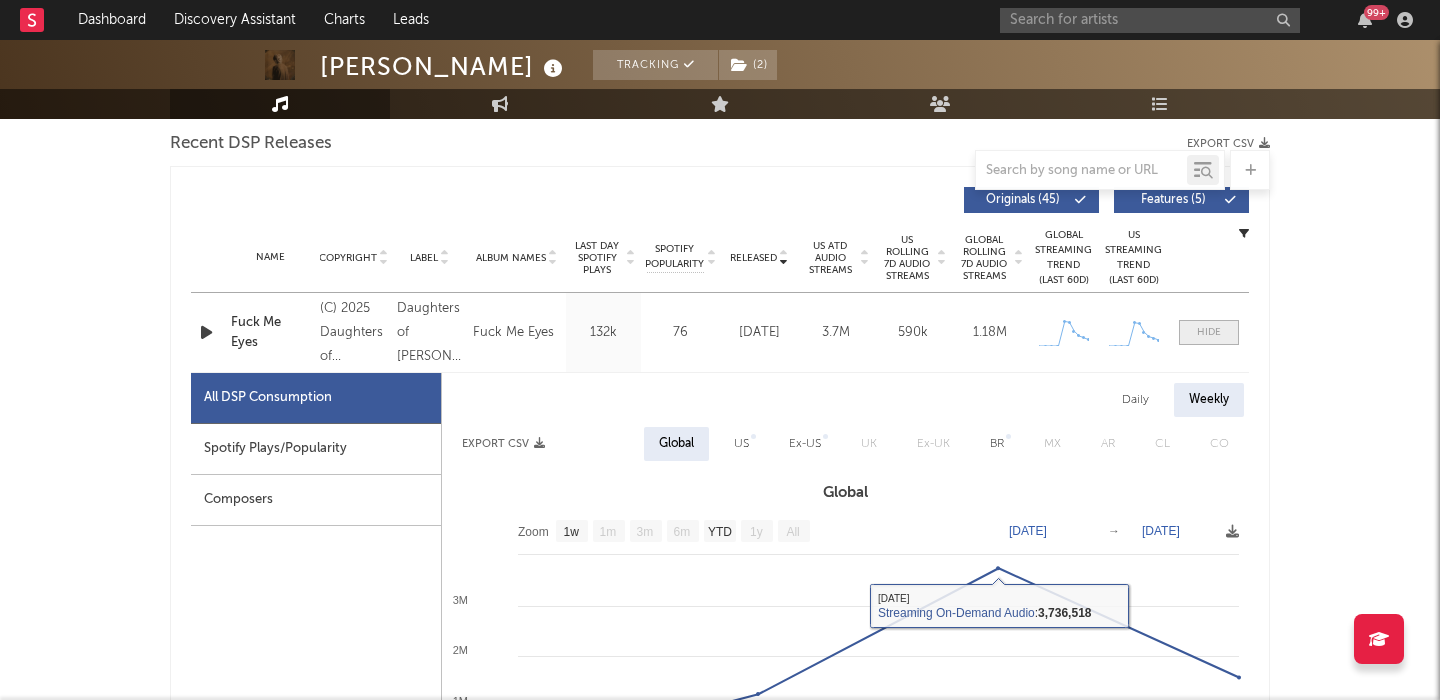 click at bounding box center (1209, 332) 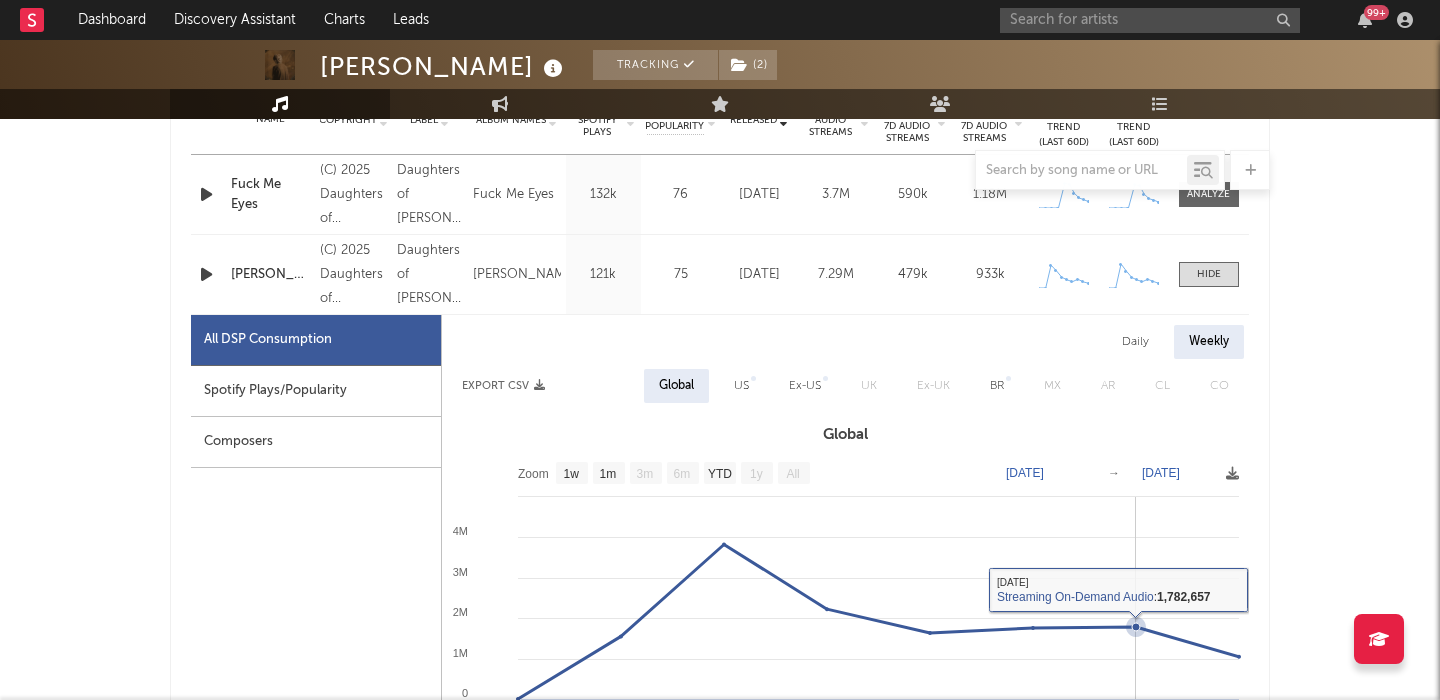 scroll, scrollTop: 842, scrollLeft: 0, axis: vertical 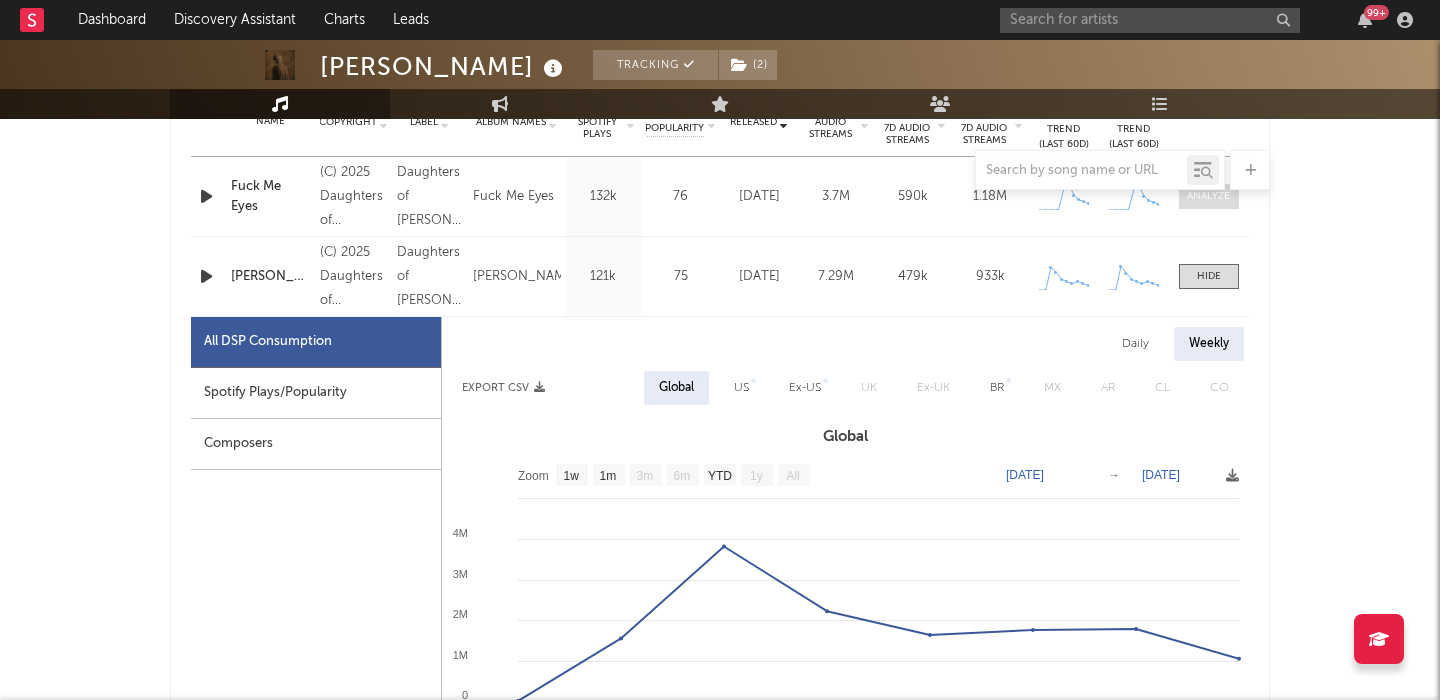 click at bounding box center [1208, 196] 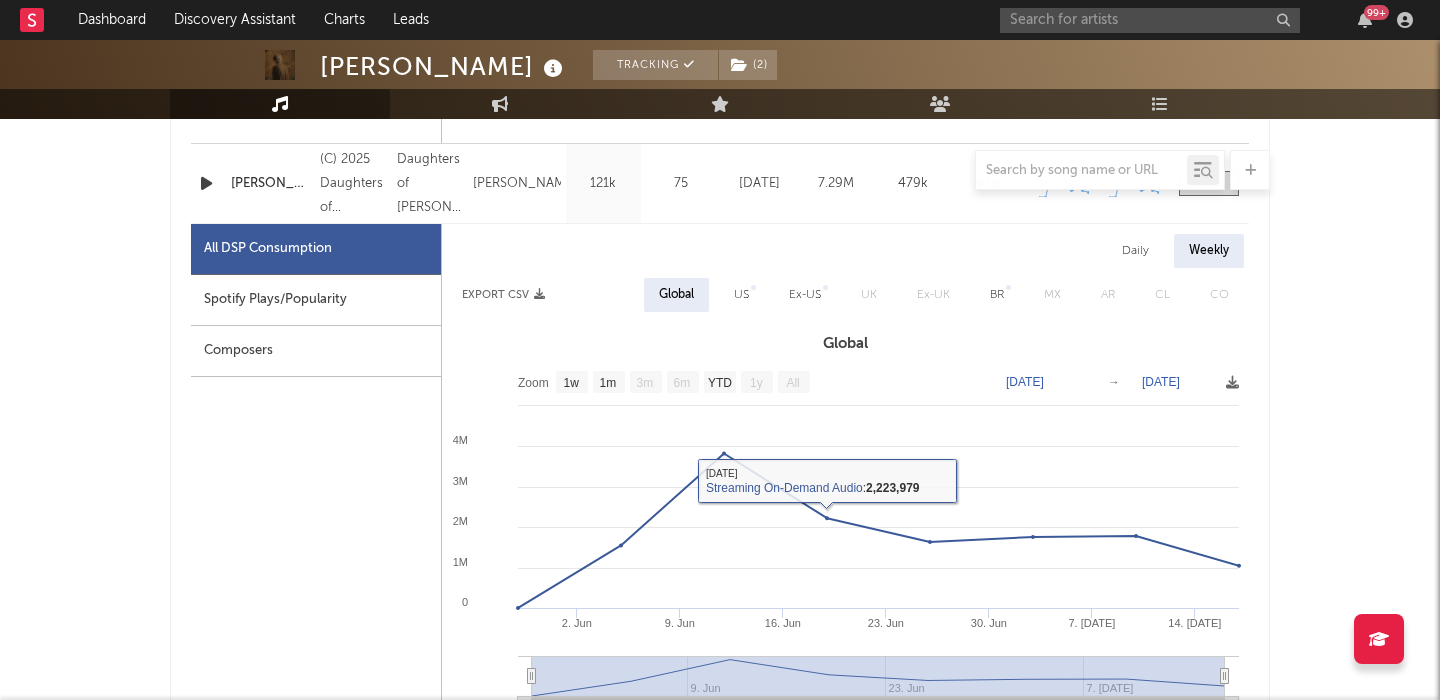 scroll, scrollTop: 1806, scrollLeft: 0, axis: vertical 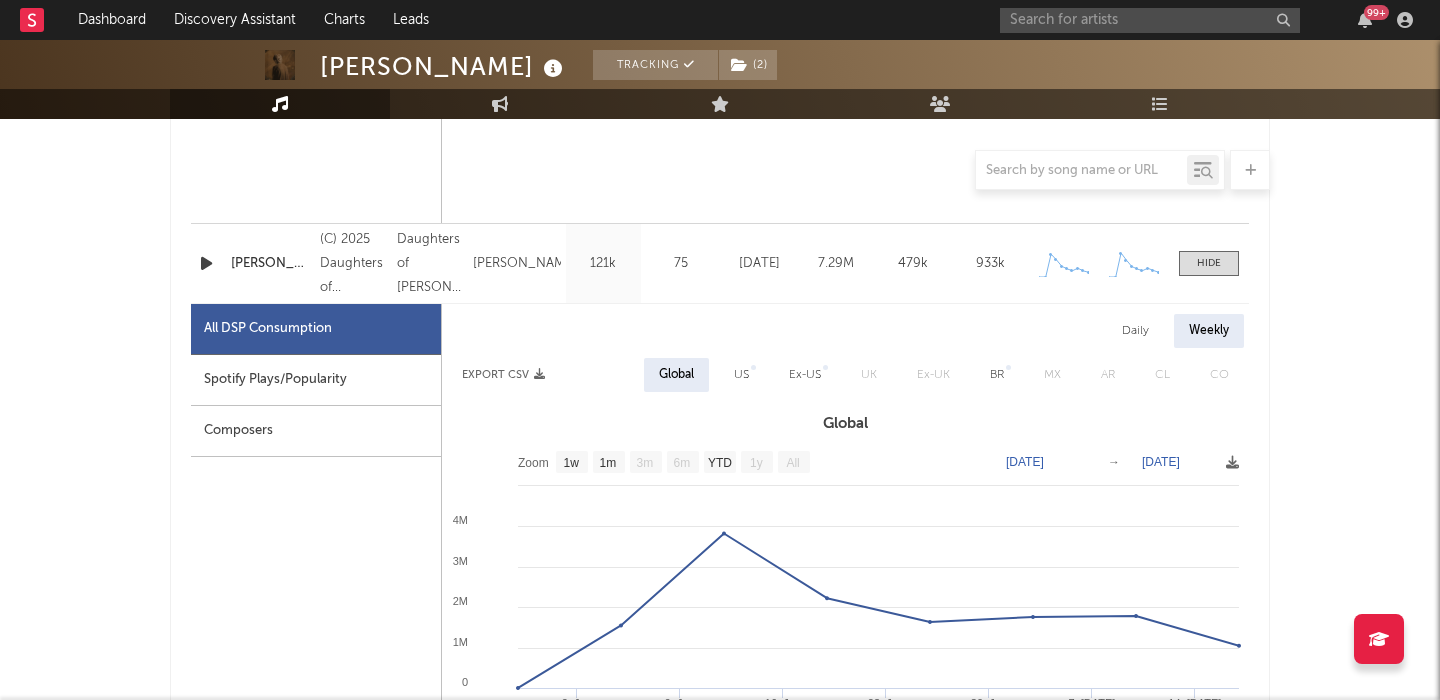 click on "US" at bounding box center [741, 375] 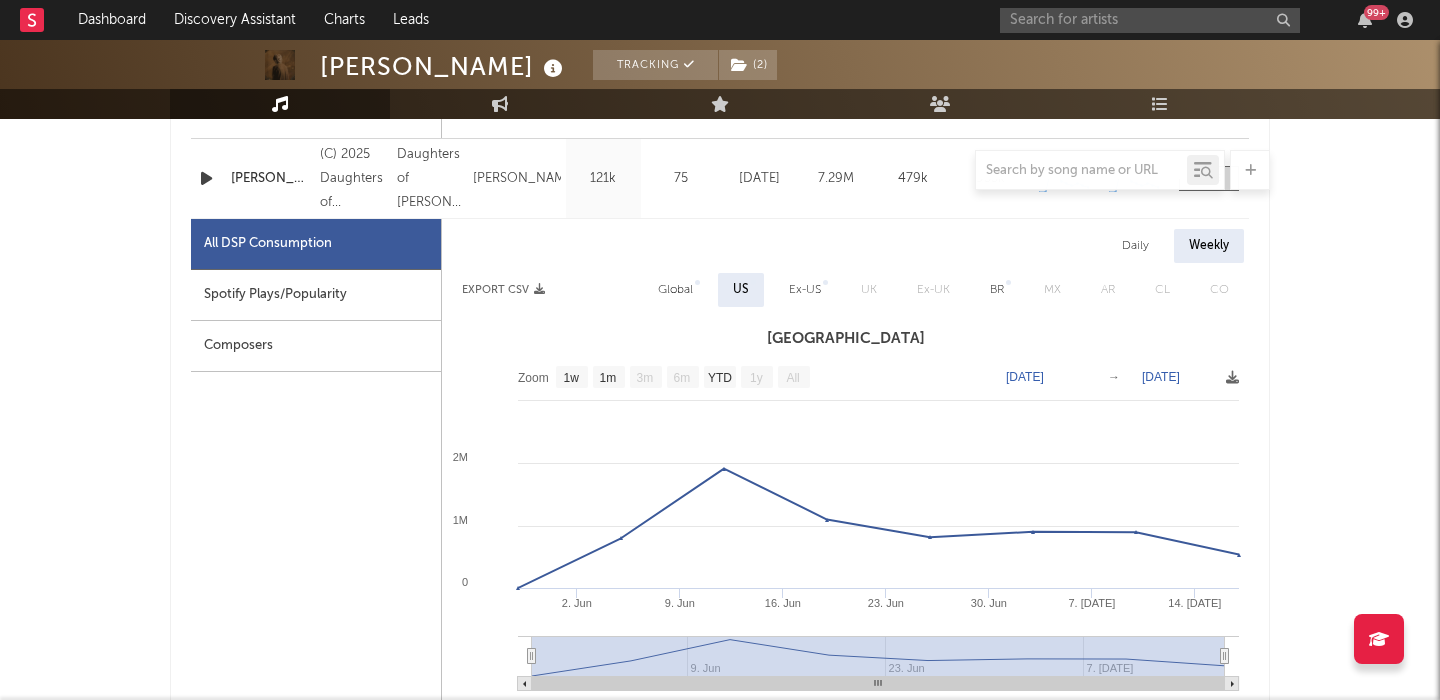 scroll, scrollTop: 1864, scrollLeft: 0, axis: vertical 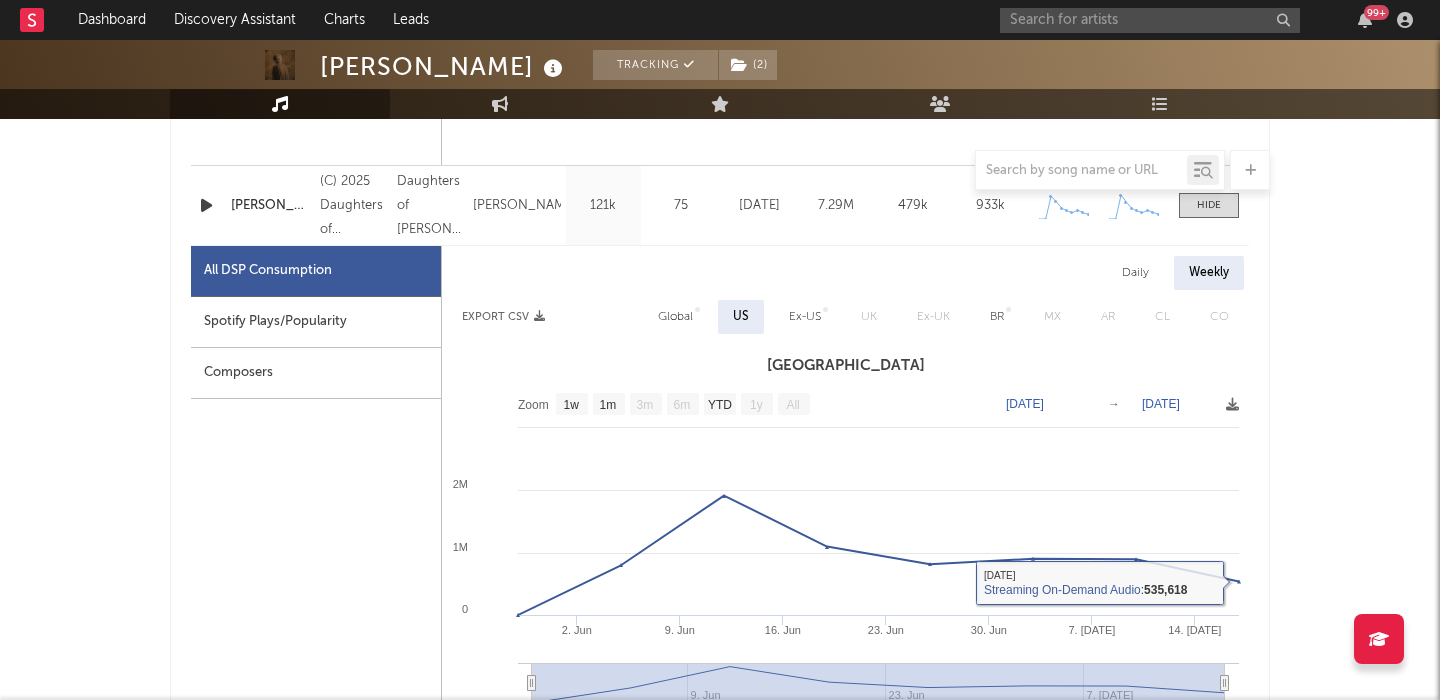 click on "Daily" at bounding box center [1135, 273] 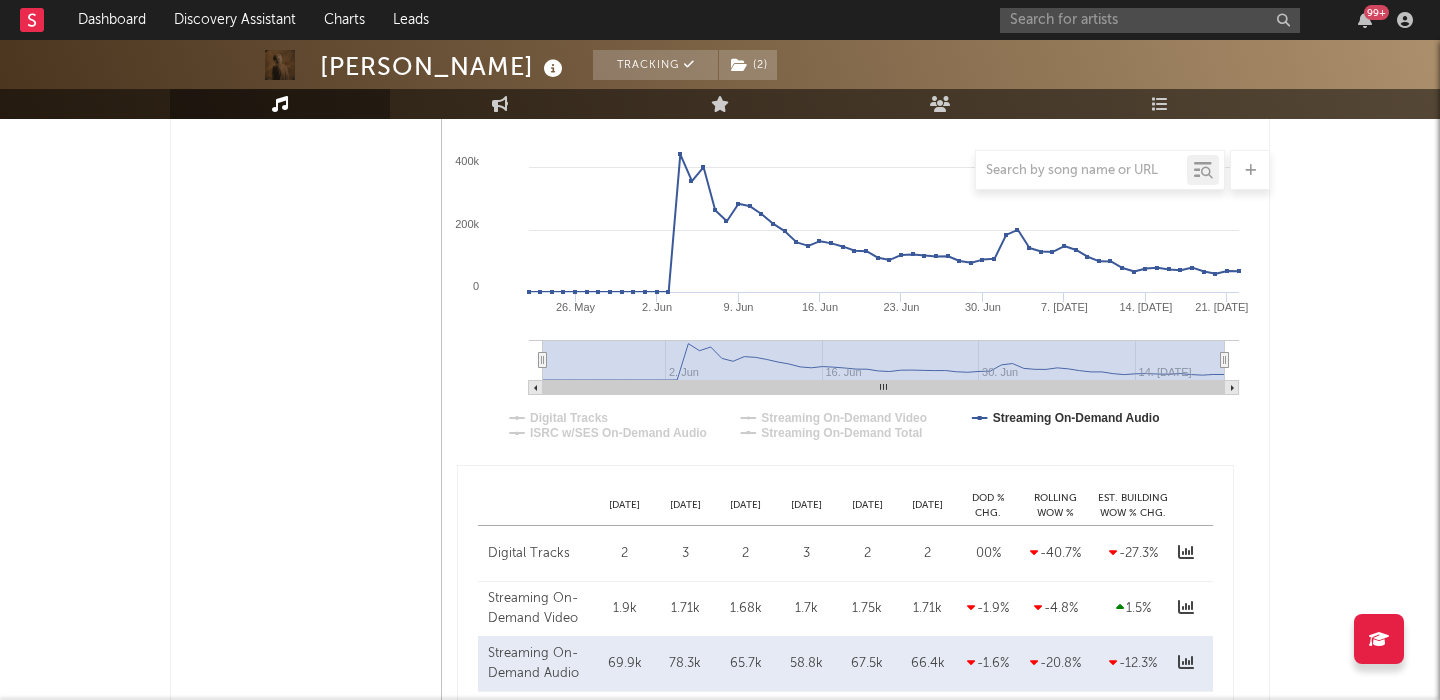 scroll, scrollTop: 1840, scrollLeft: 0, axis: vertical 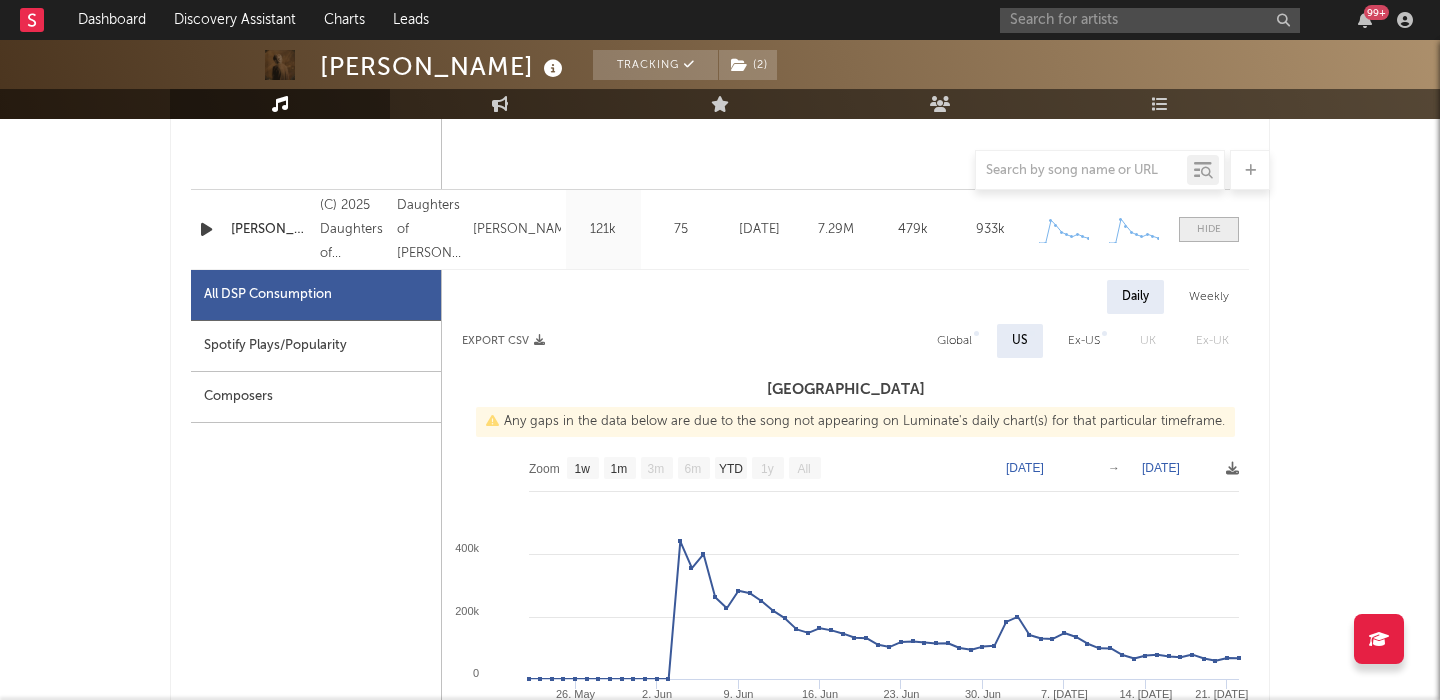 click at bounding box center (1209, 229) 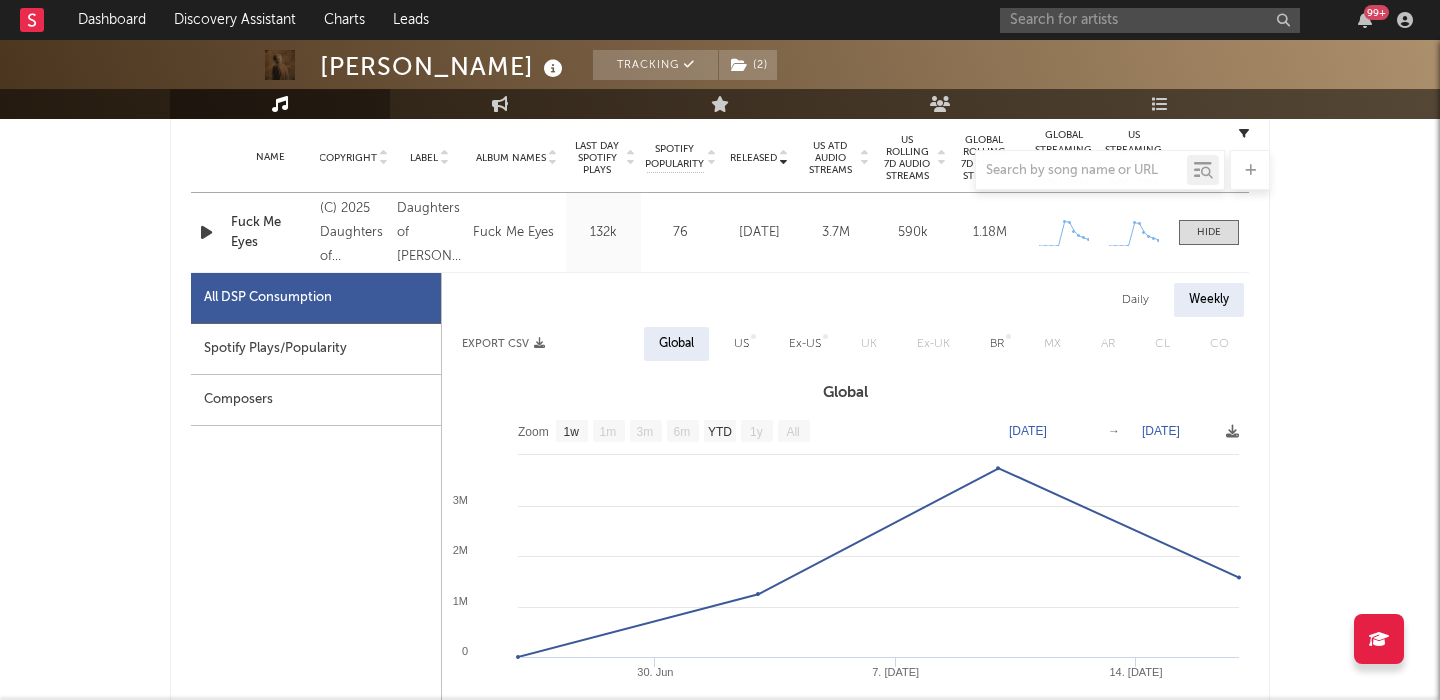 scroll, scrollTop: 798, scrollLeft: 0, axis: vertical 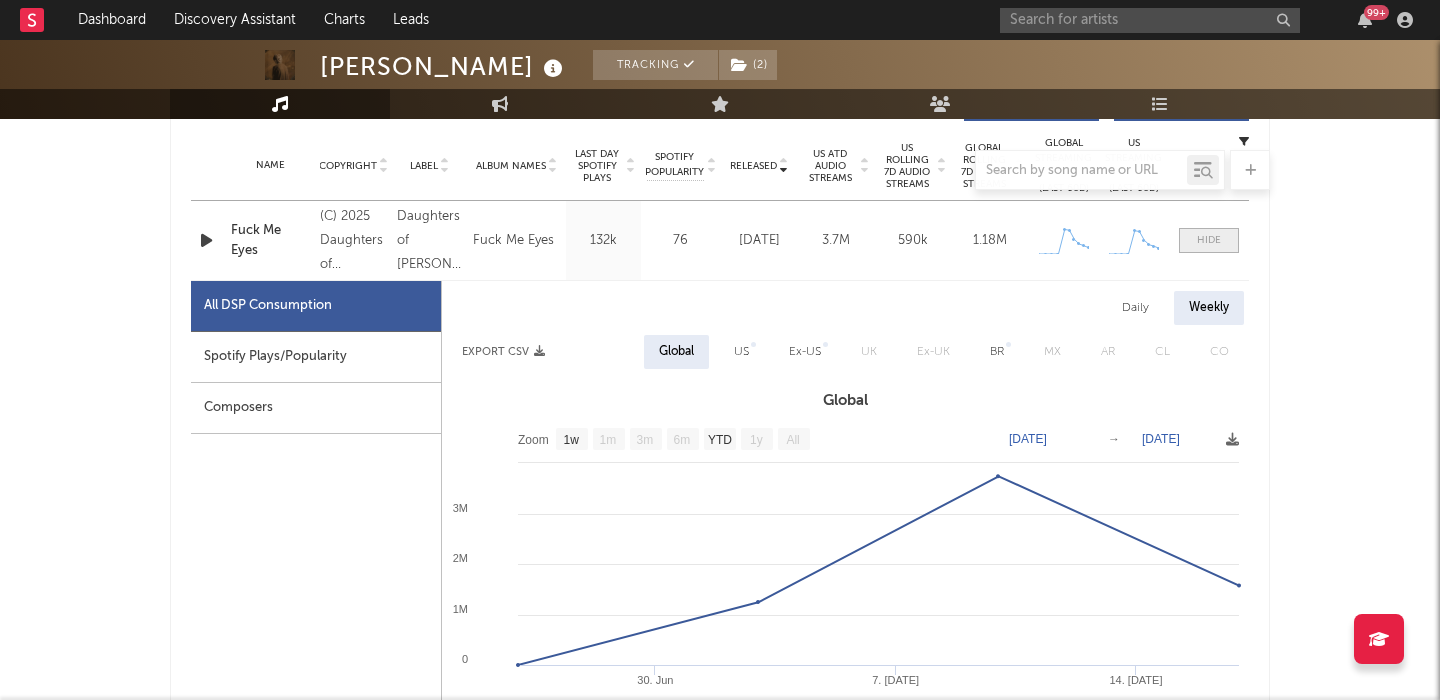 click at bounding box center [1209, 240] 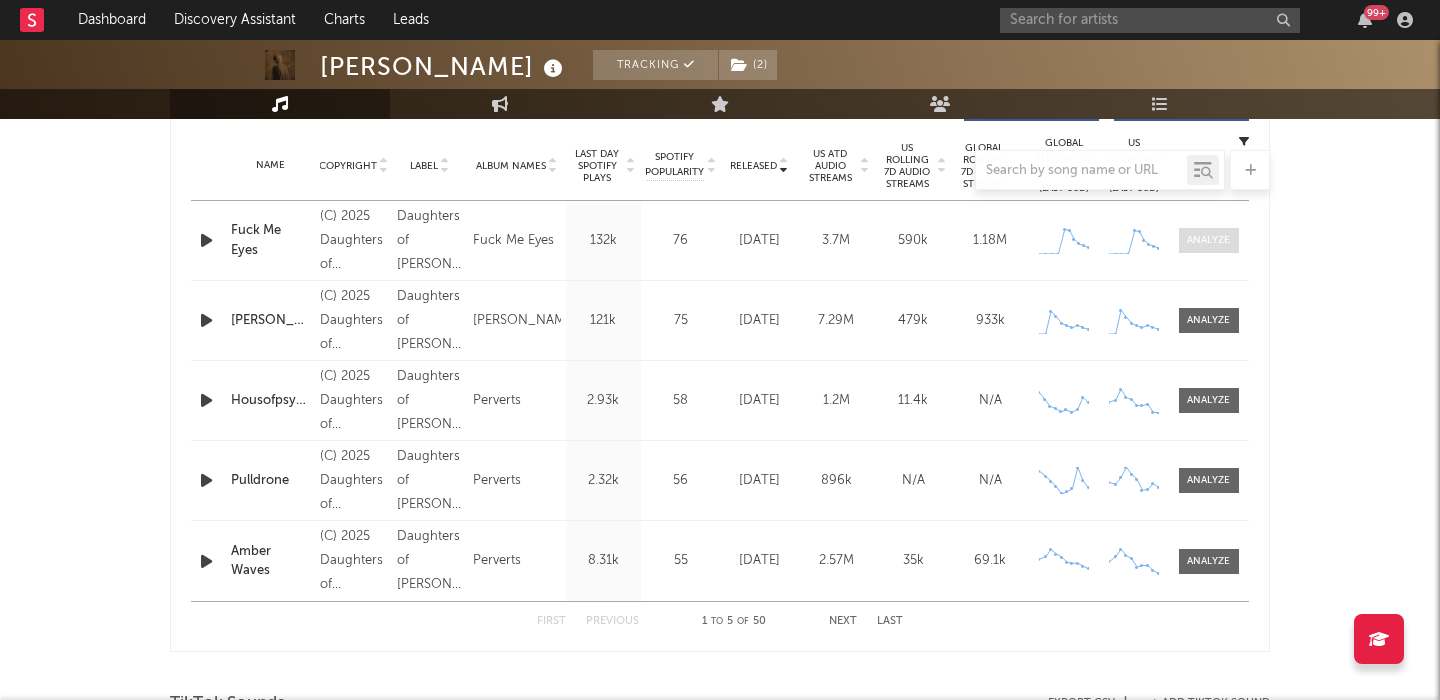 click at bounding box center [1208, 240] 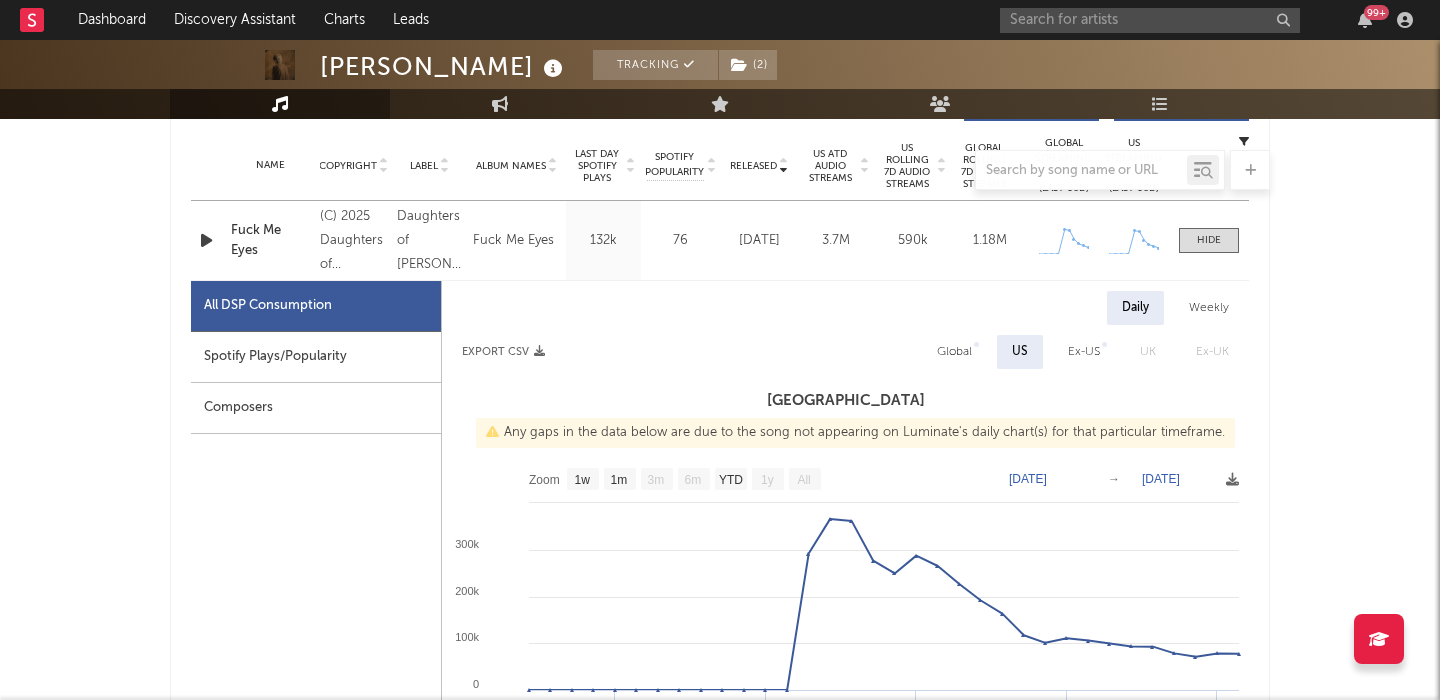 click on "Weekly" at bounding box center (1209, 308) 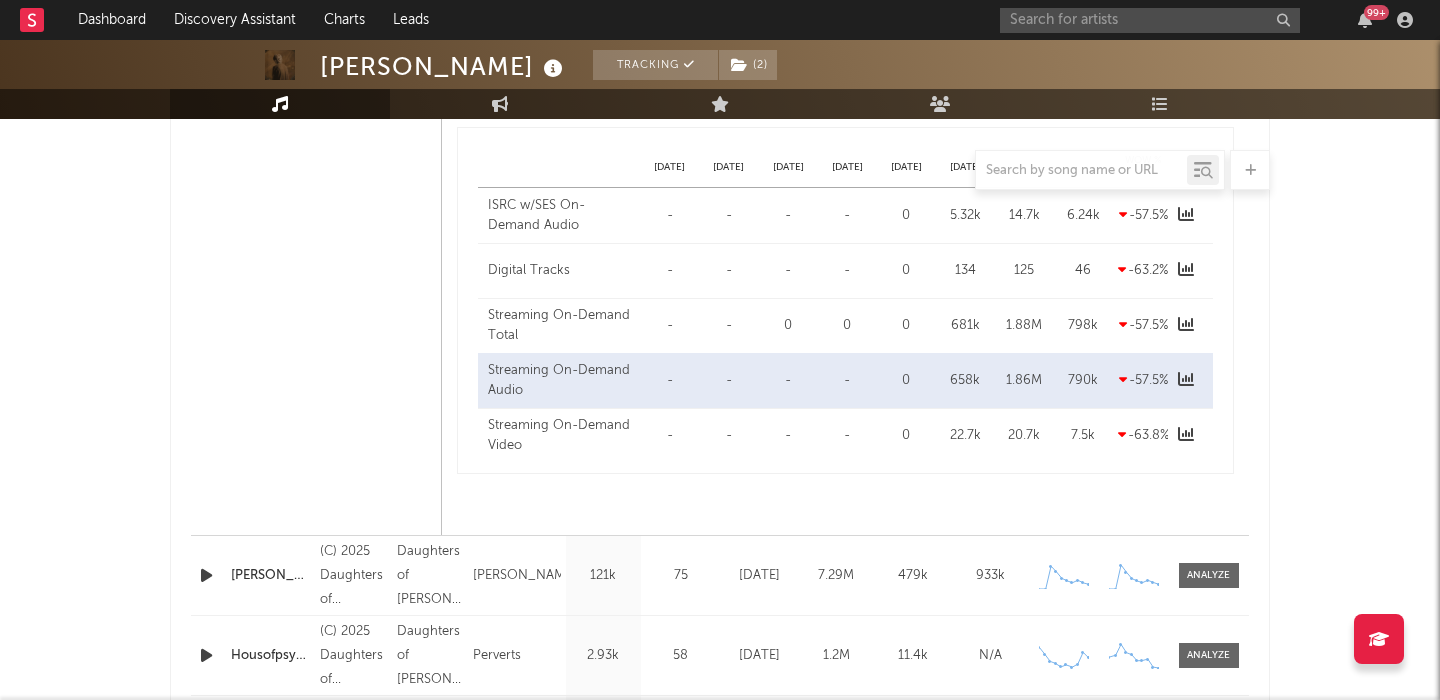 scroll, scrollTop: 1514, scrollLeft: 0, axis: vertical 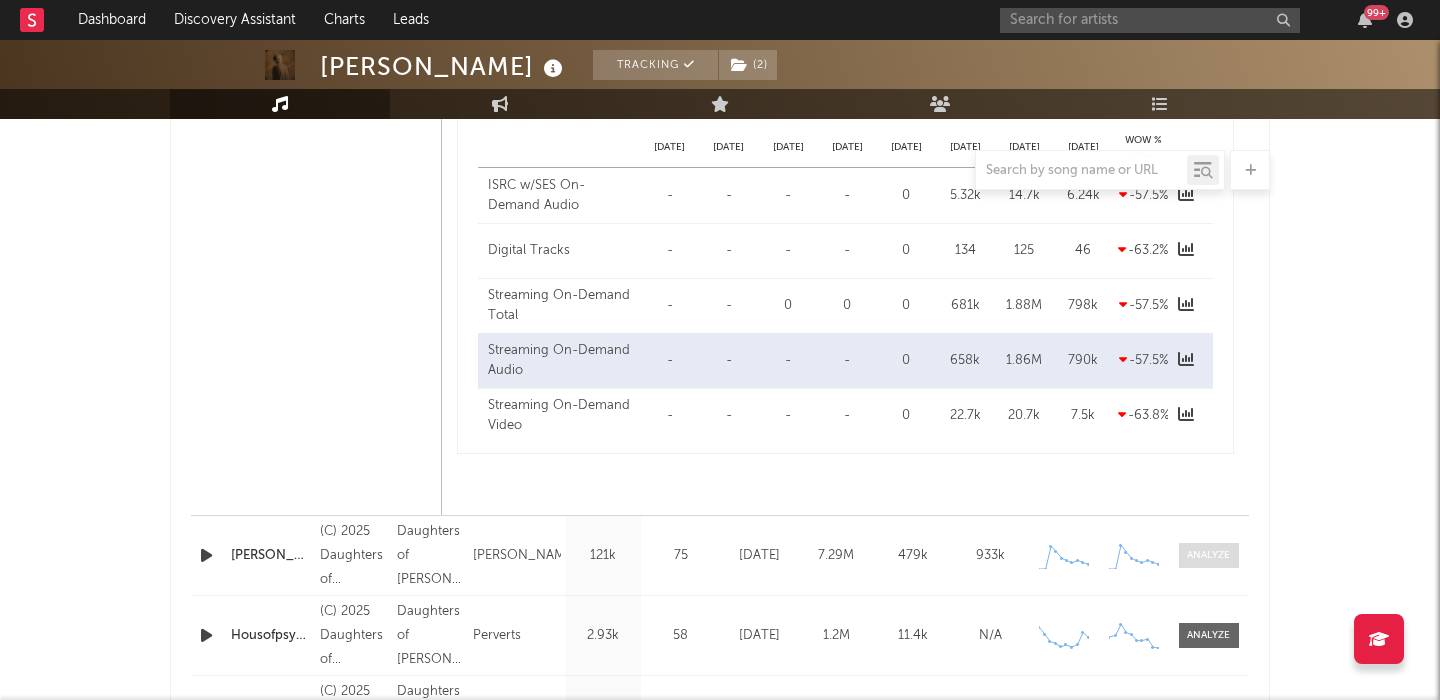 click at bounding box center [1208, 555] 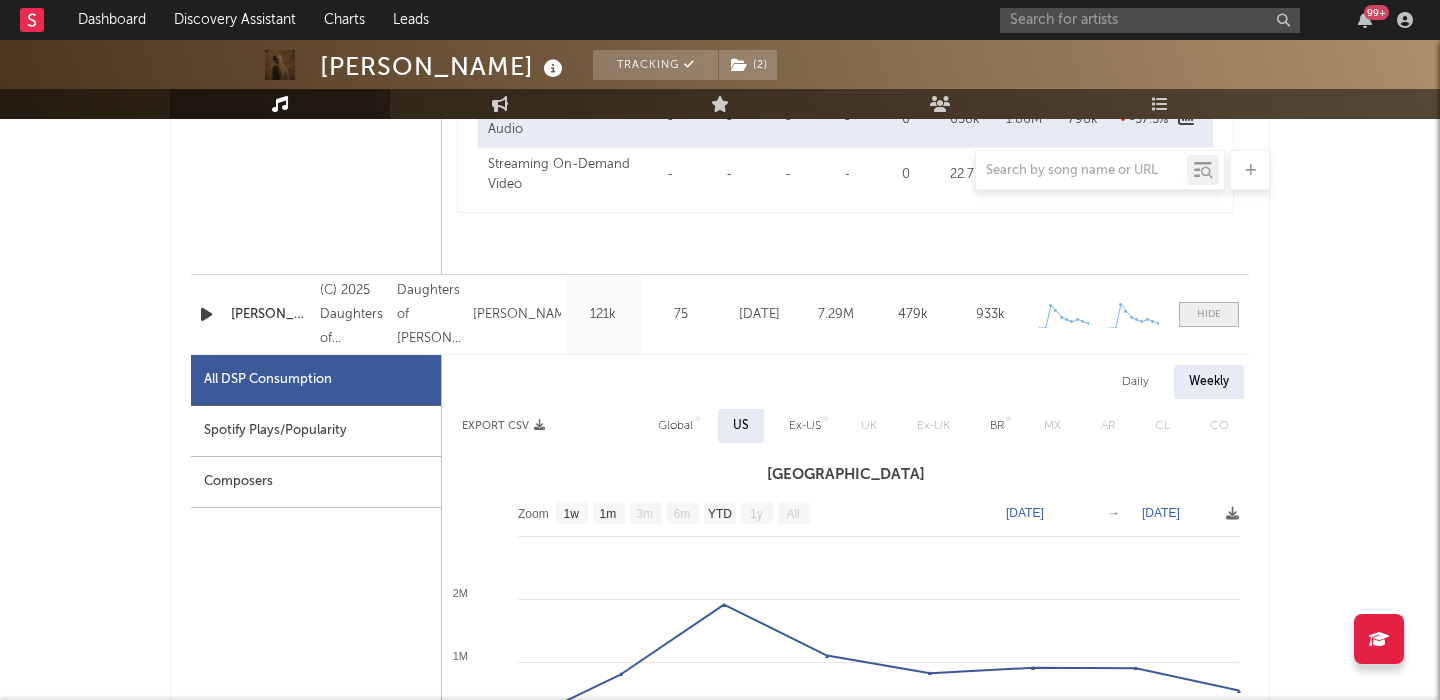 scroll, scrollTop: 1811, scrollLeft: 0, axis: vertical 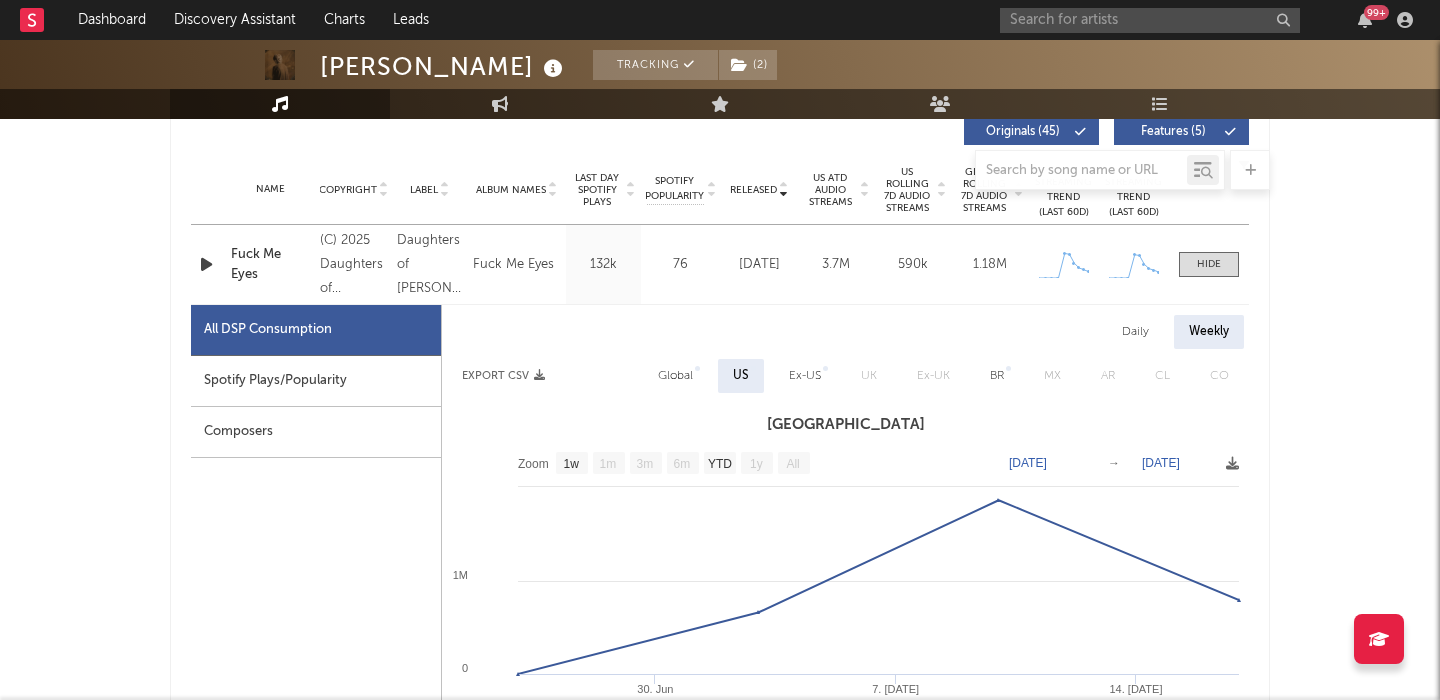 click on "Daily" at bounding box center (1135, 332) 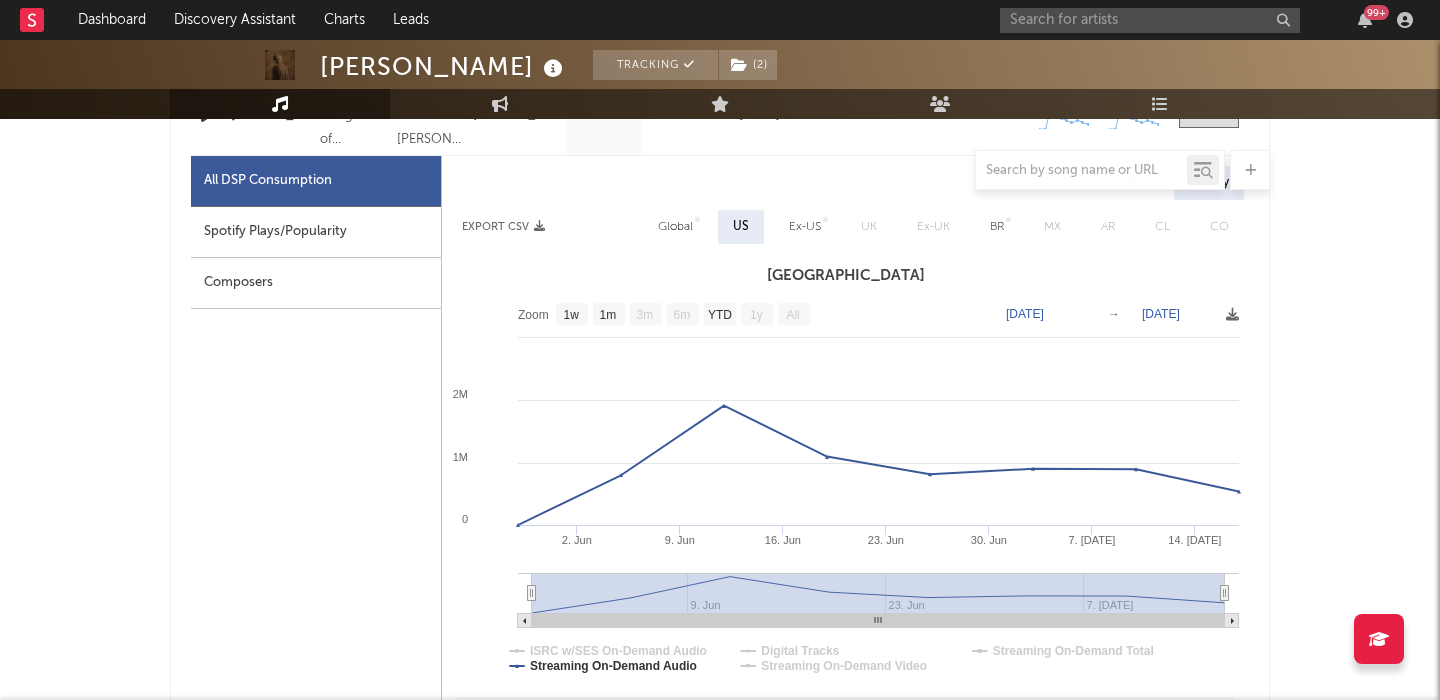 scroll, scrollTop: 1936, scrollLeft: 0, axis: vertical 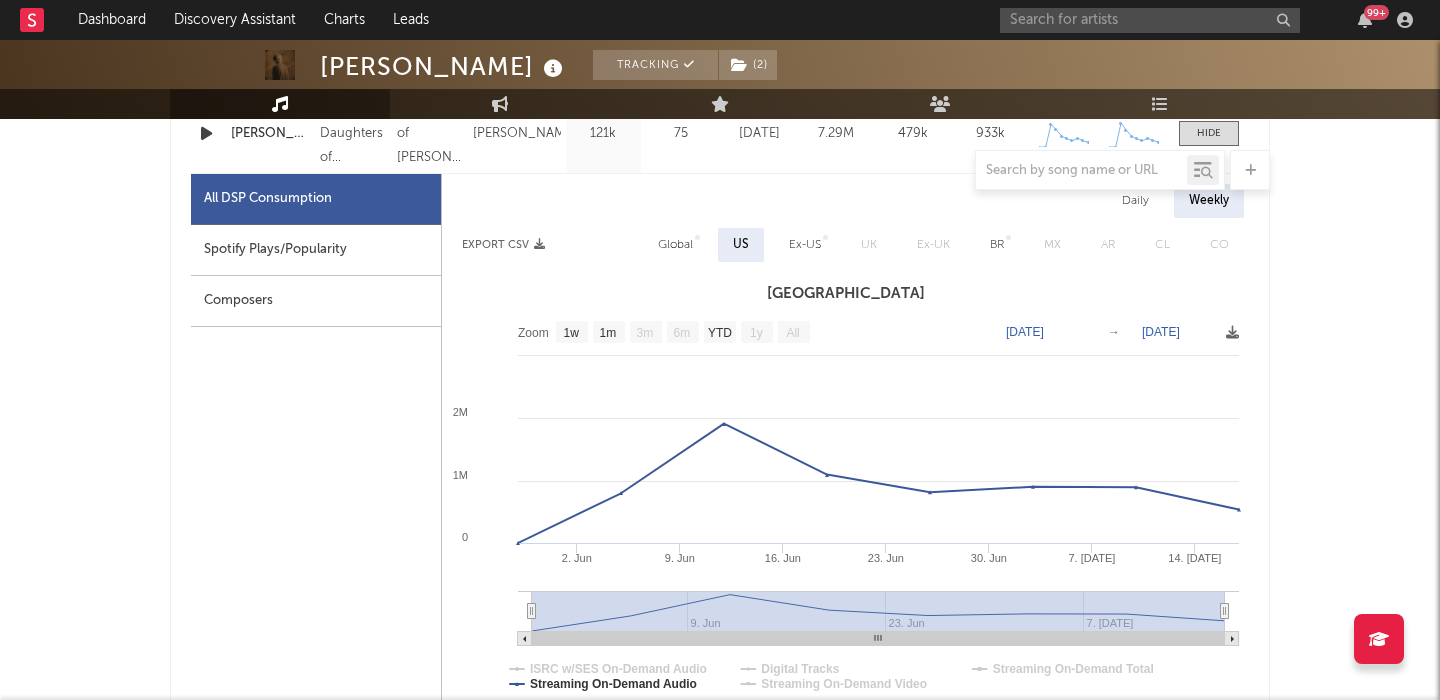 click on "Global" at bounding box center (675, 245) 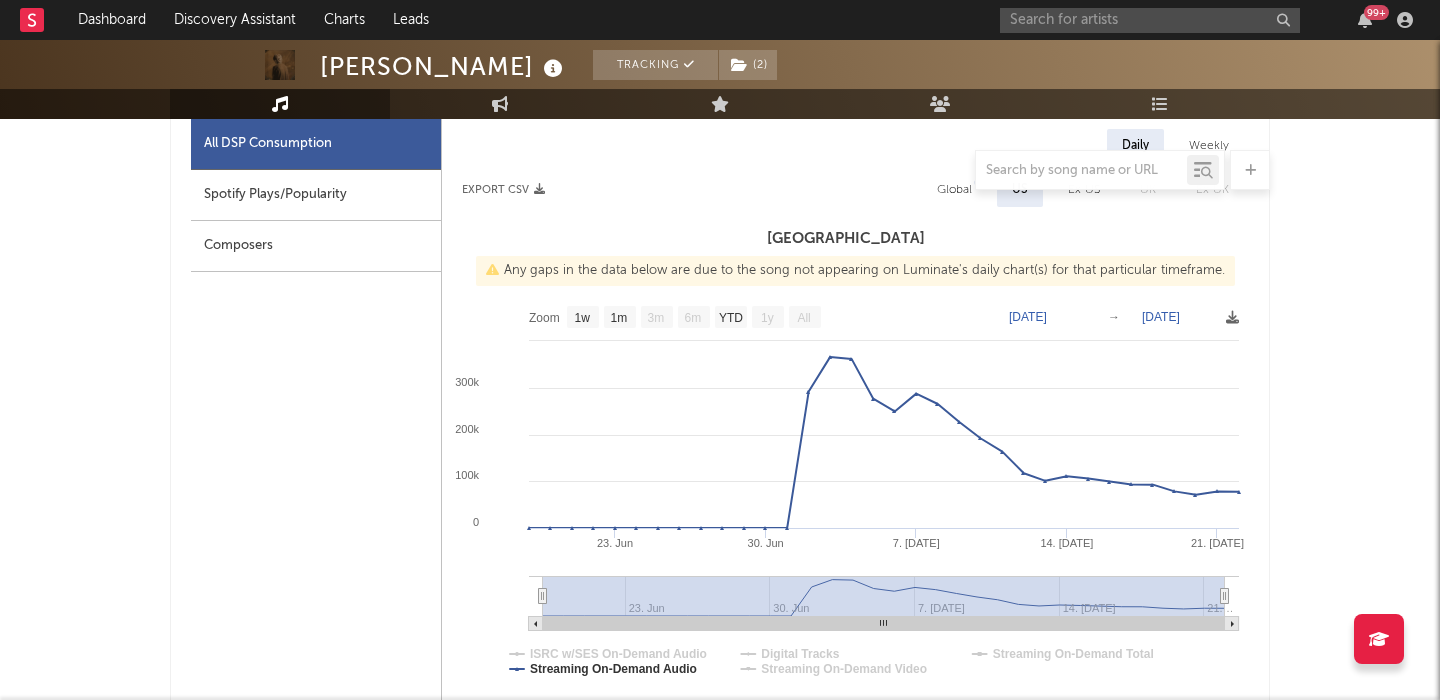 scroll, scrollTop: 841, scrollLeft: 0, axis: vertical 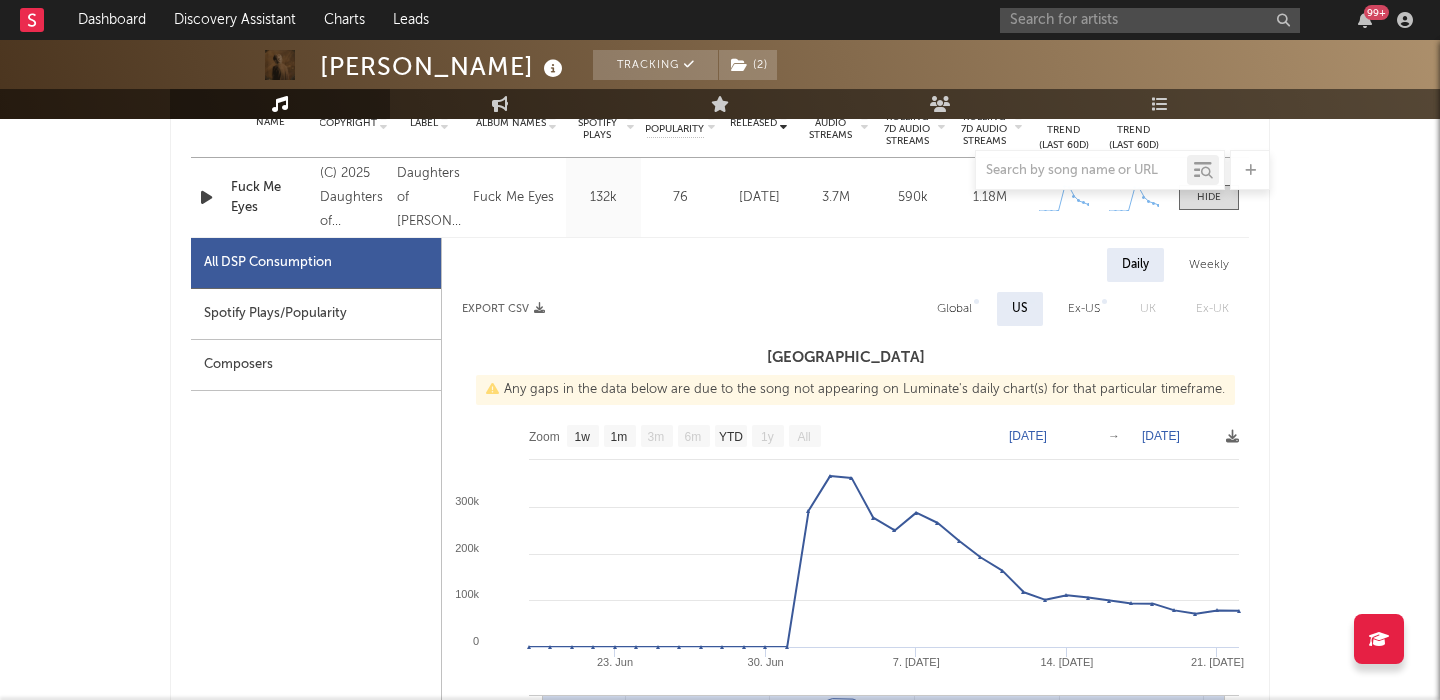click on "Global" at bounding box center [954, 309] 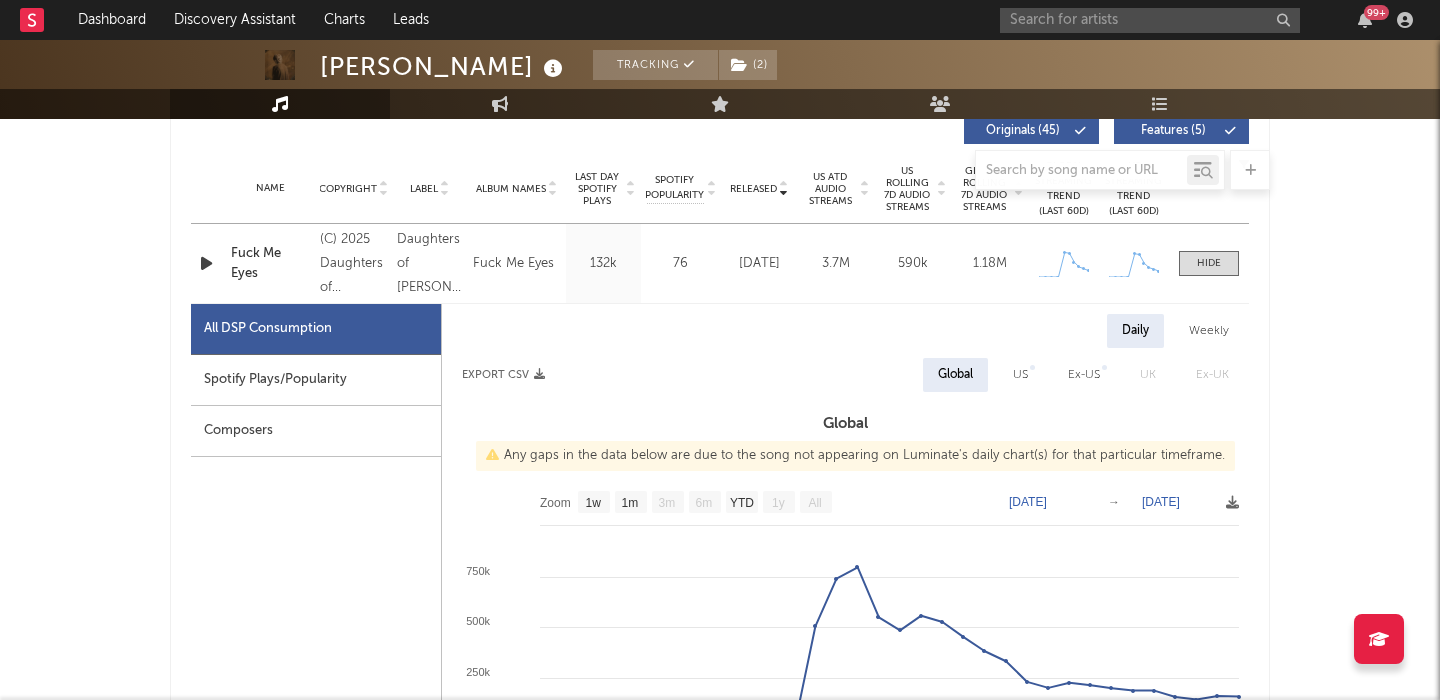 click on "Weekly" at bounding box center [1209, 331] 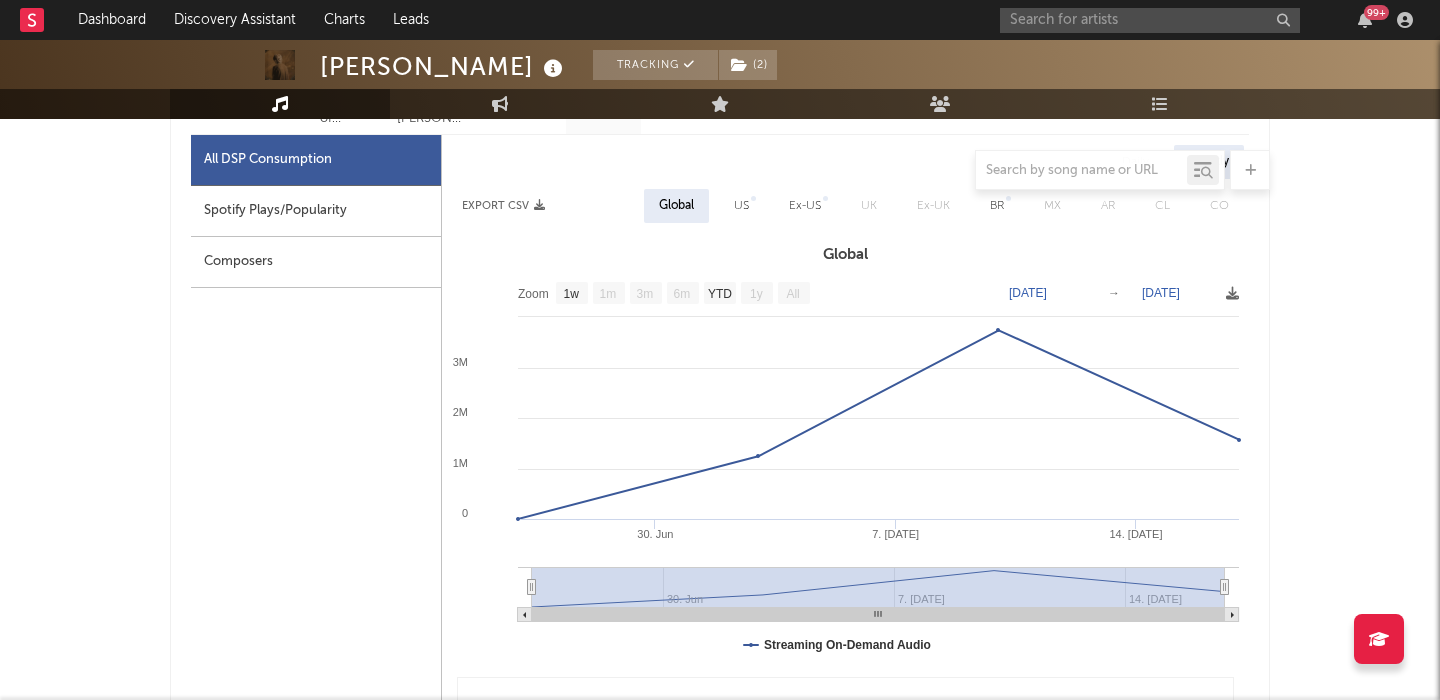 scroll, scrollTop: 943, scrollLeft: 0, axis: vertical 